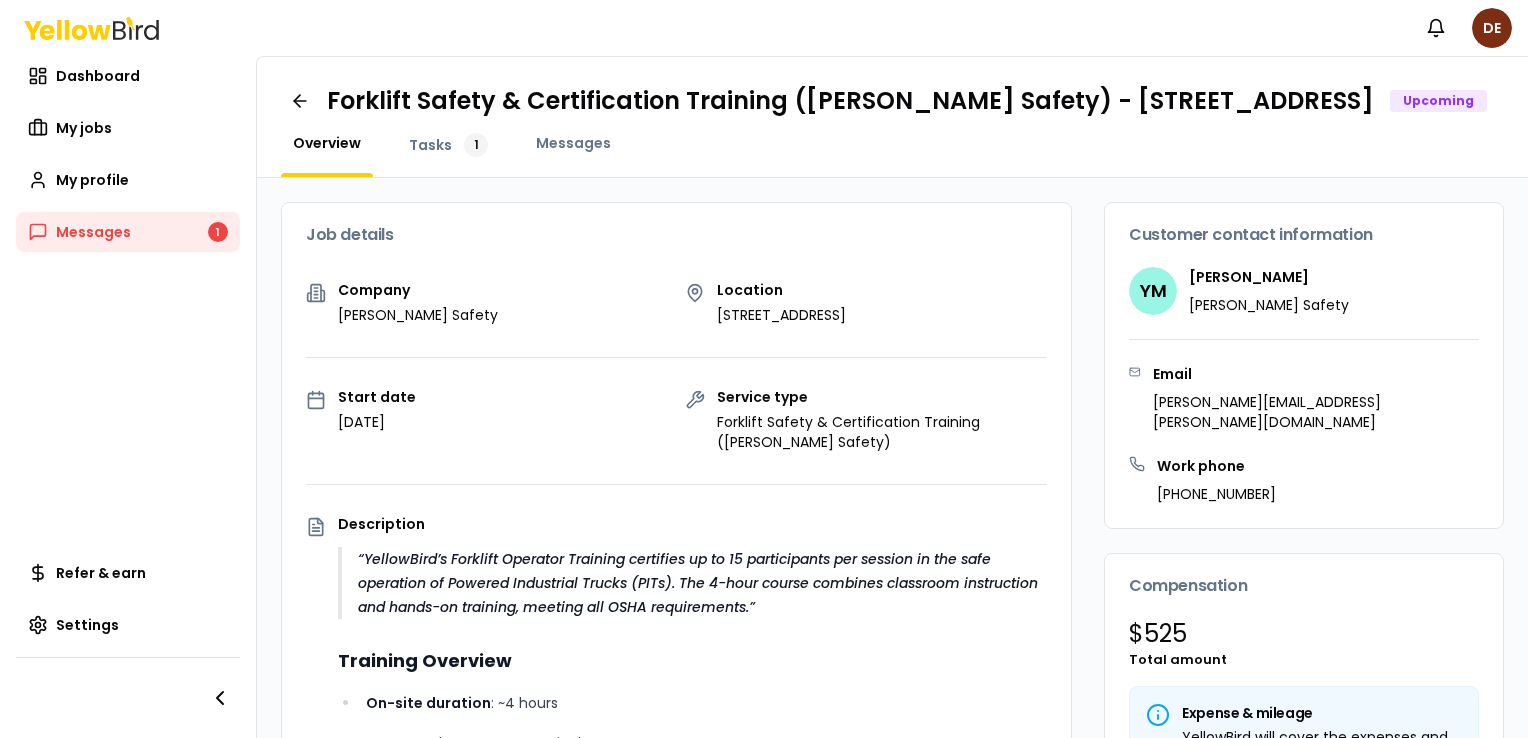 scroll, scrollTop: 0, scrollLeft: 0, axis: both 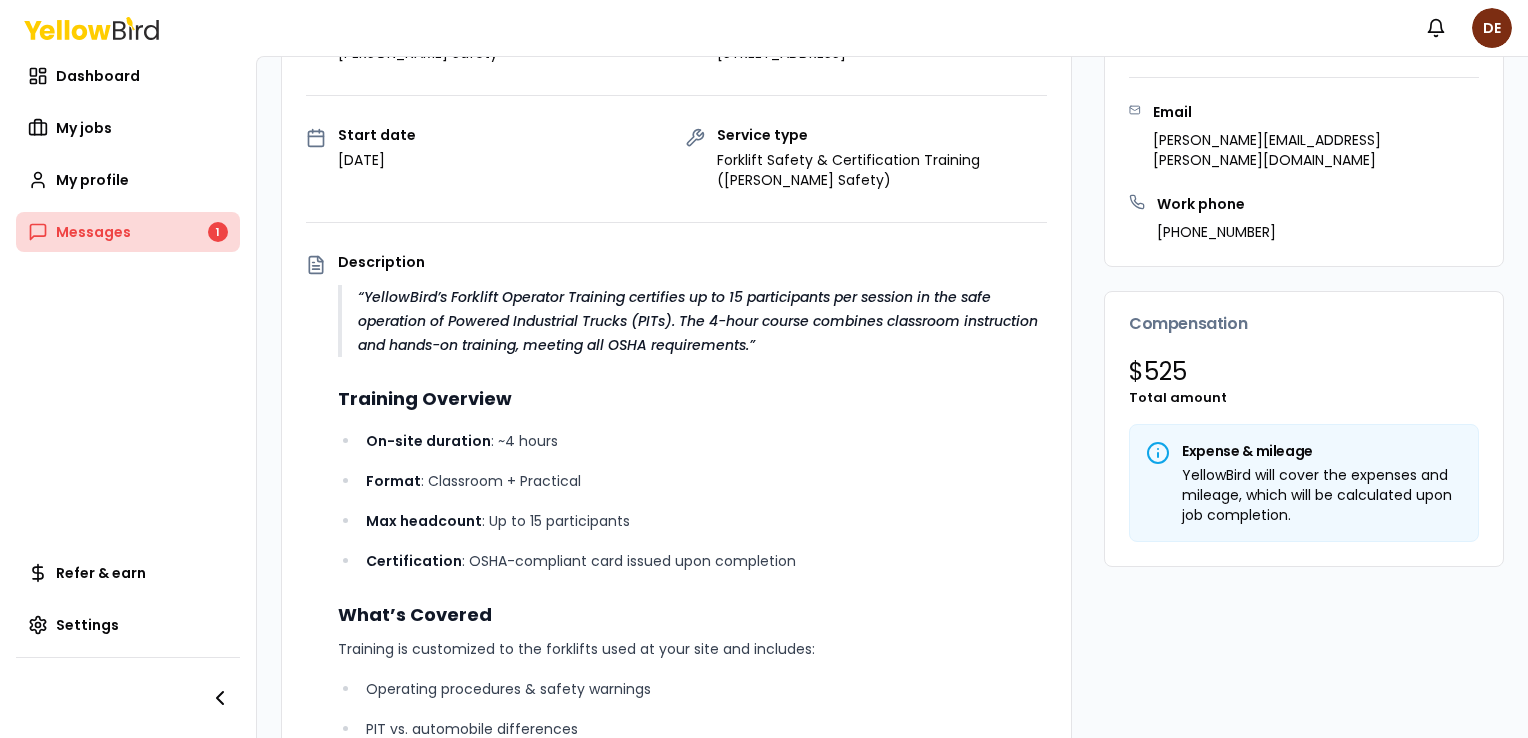 click on "Messages 1" at bounding box center [128, 232] 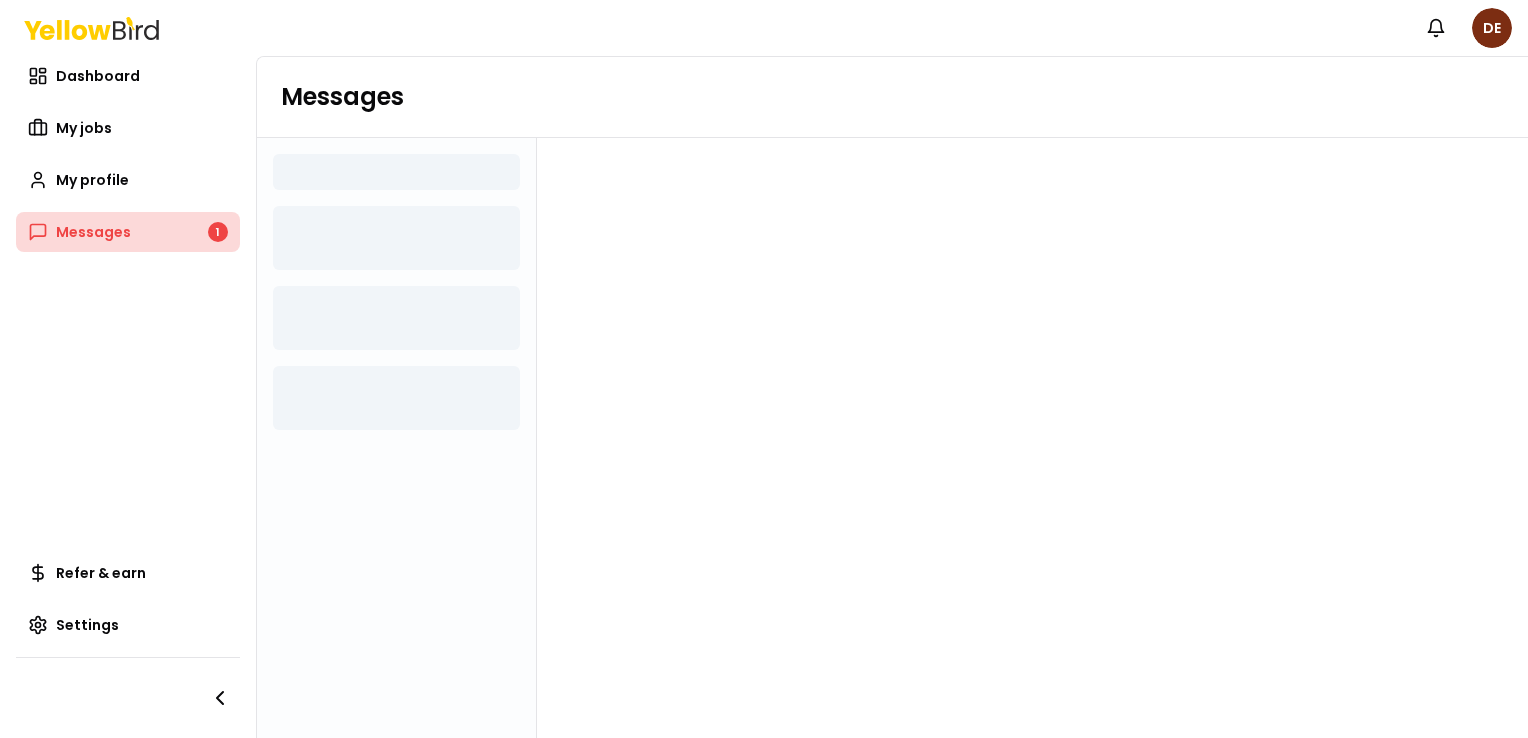 scroll, scrollTop: 0, scrollLeft: 0, axis: both 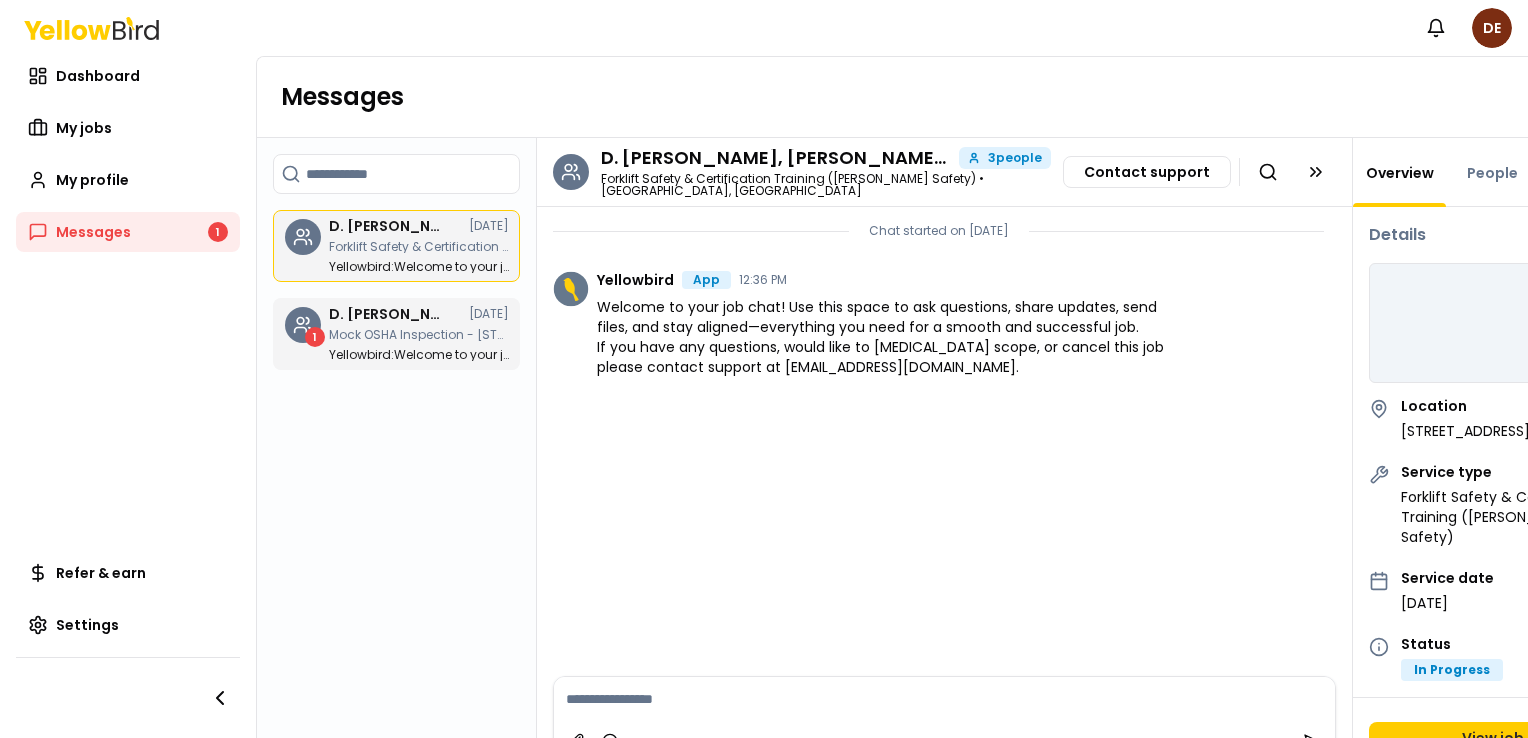 click at bounding box center (944, 699) 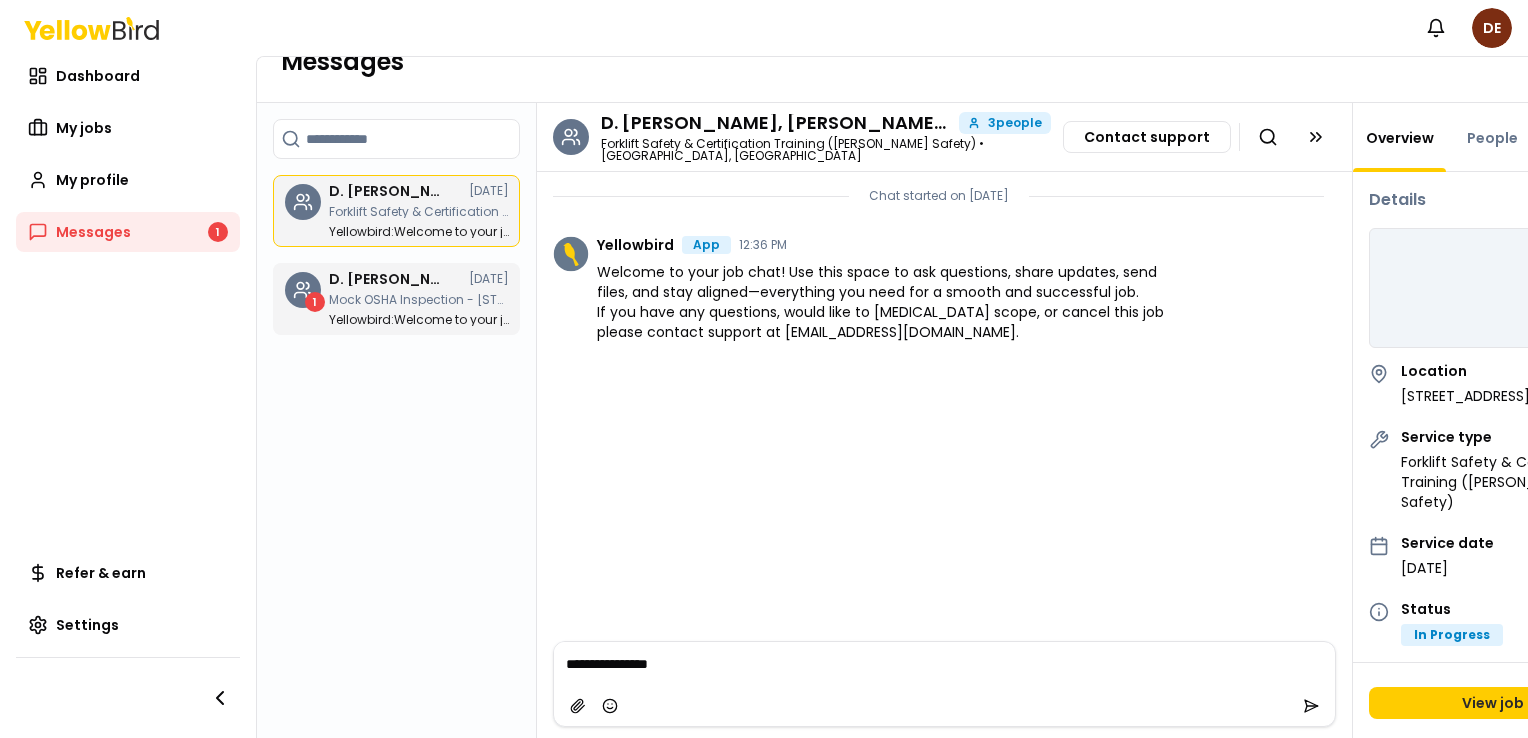 scroll, scrollTop: 53, scrollLeft: 0, axis: vertical 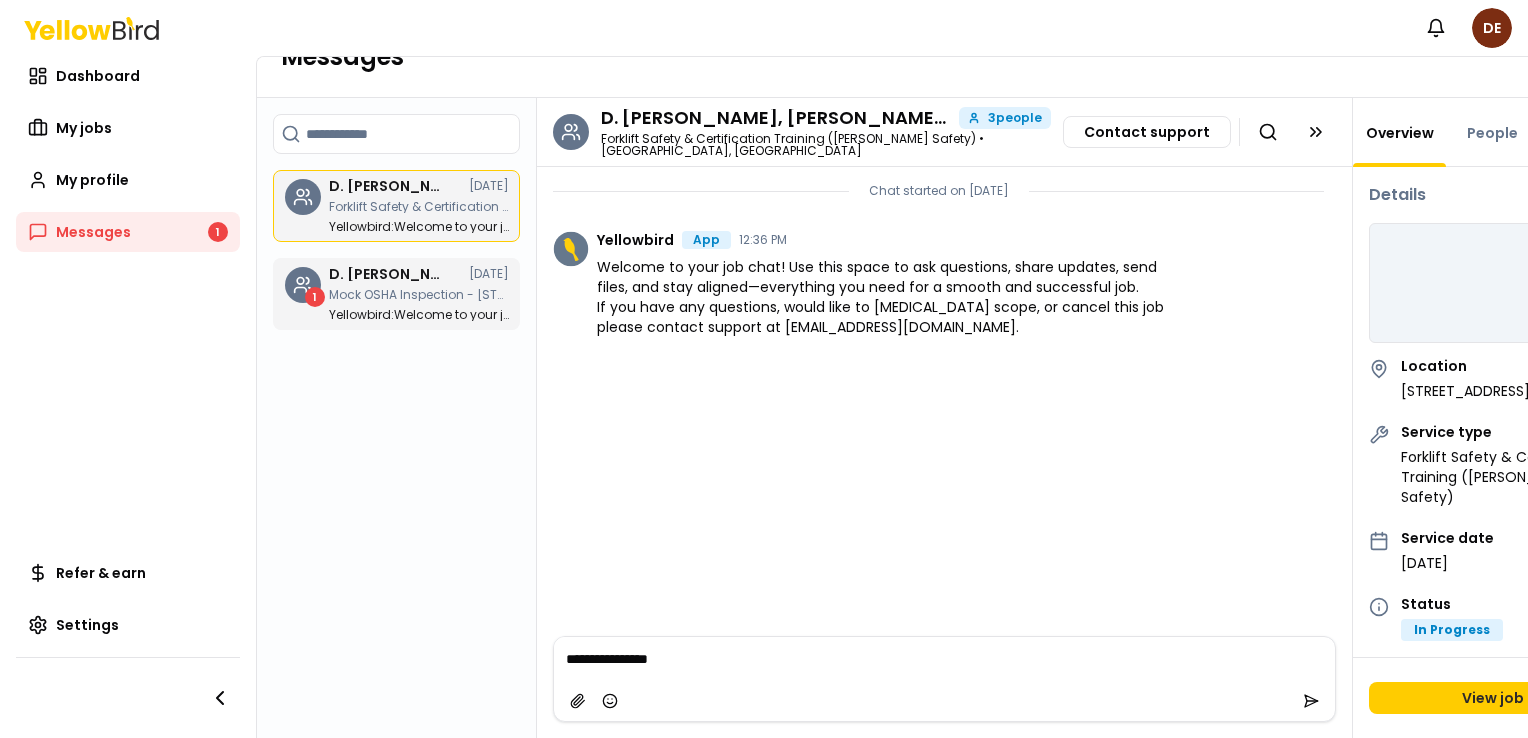 click on "**********" at bounding box center (939, 659) 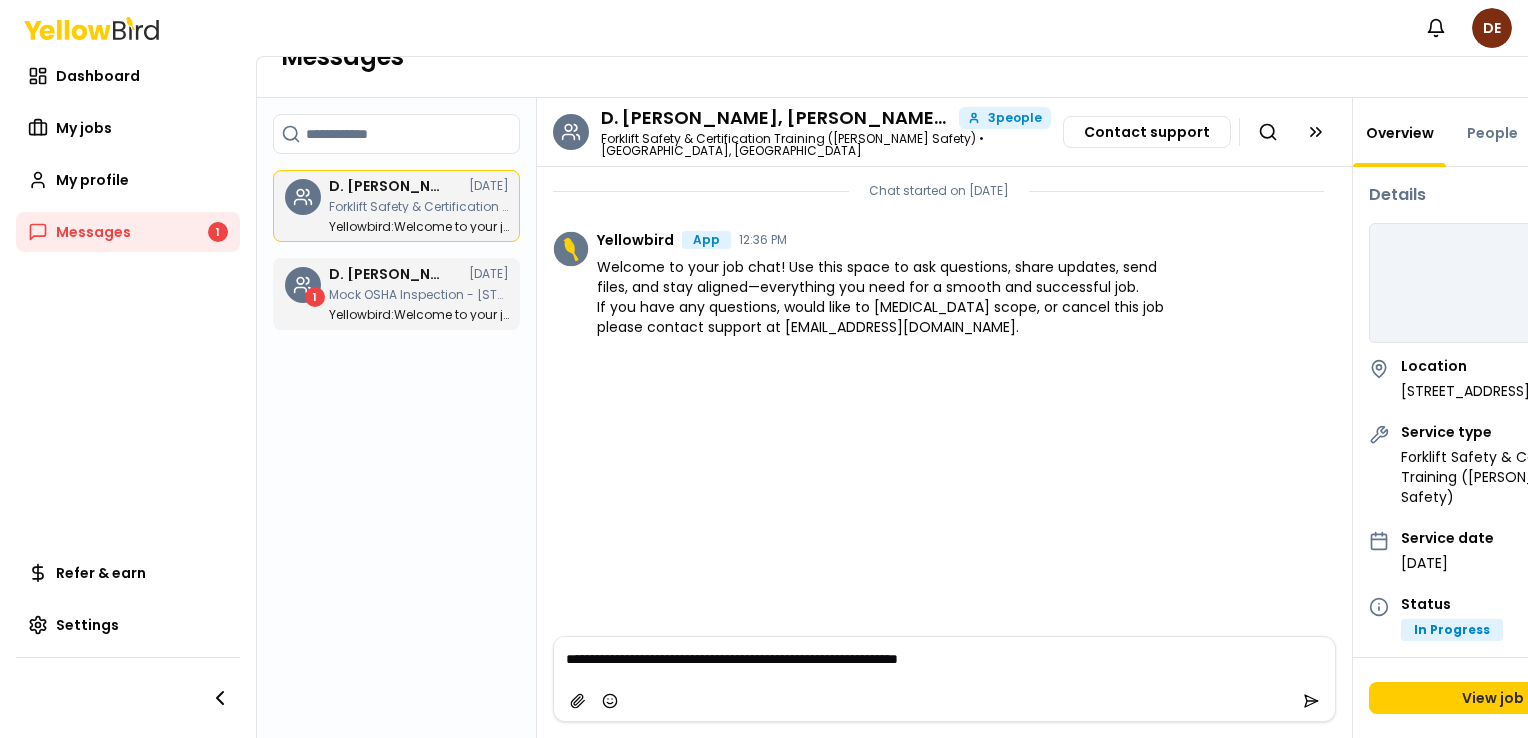 click on "**********" at bounding box center (939, 659) 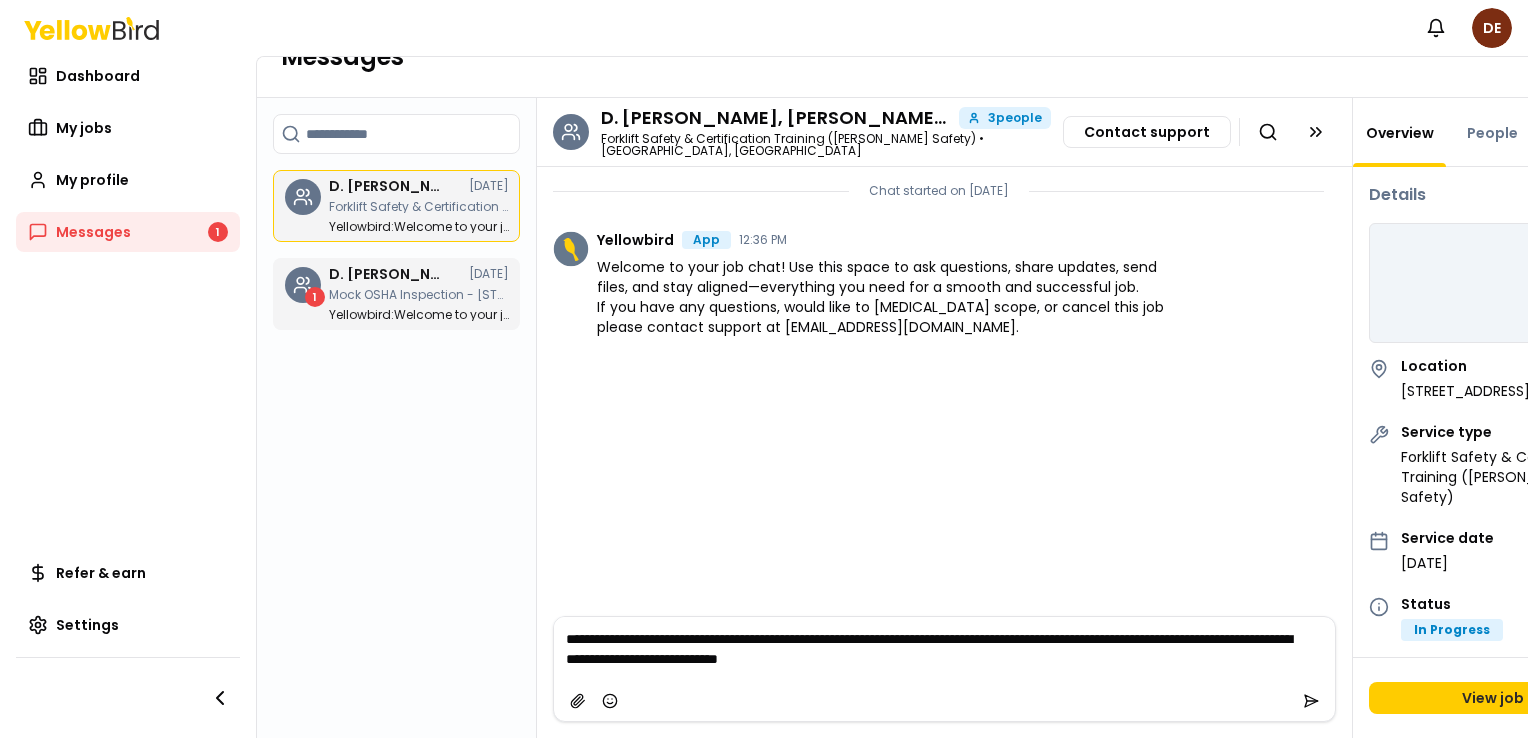 drag, startPoint x: 824, startPoint y: 648, endPoint x: 840, endPoint y: 705, distance: 59.20304 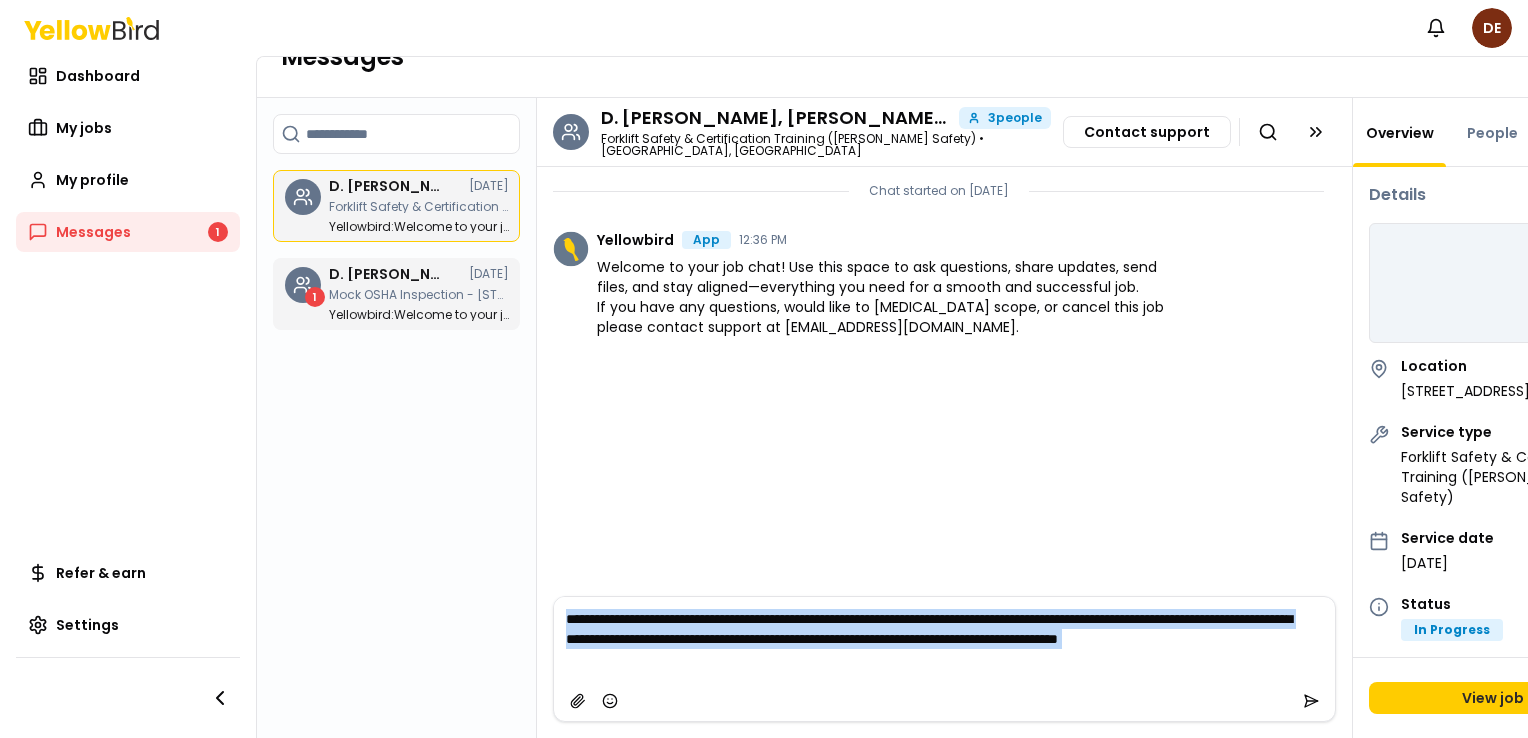 drag, startPoint x: 715, startPoint y: 678, endPoint x: 694, endPoint y: 646, distance: 38.27532 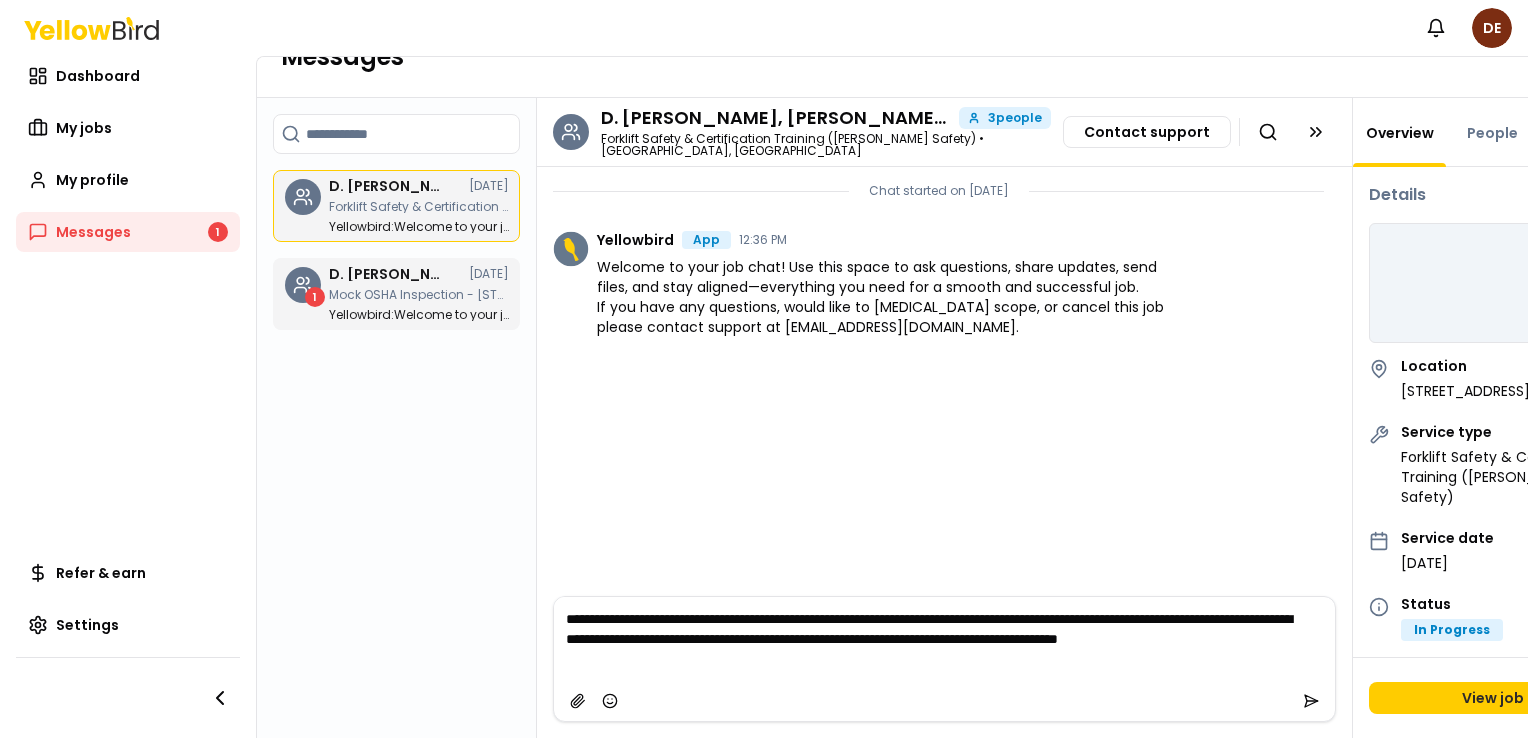 click on "**********" at bounding box center [939, 639] 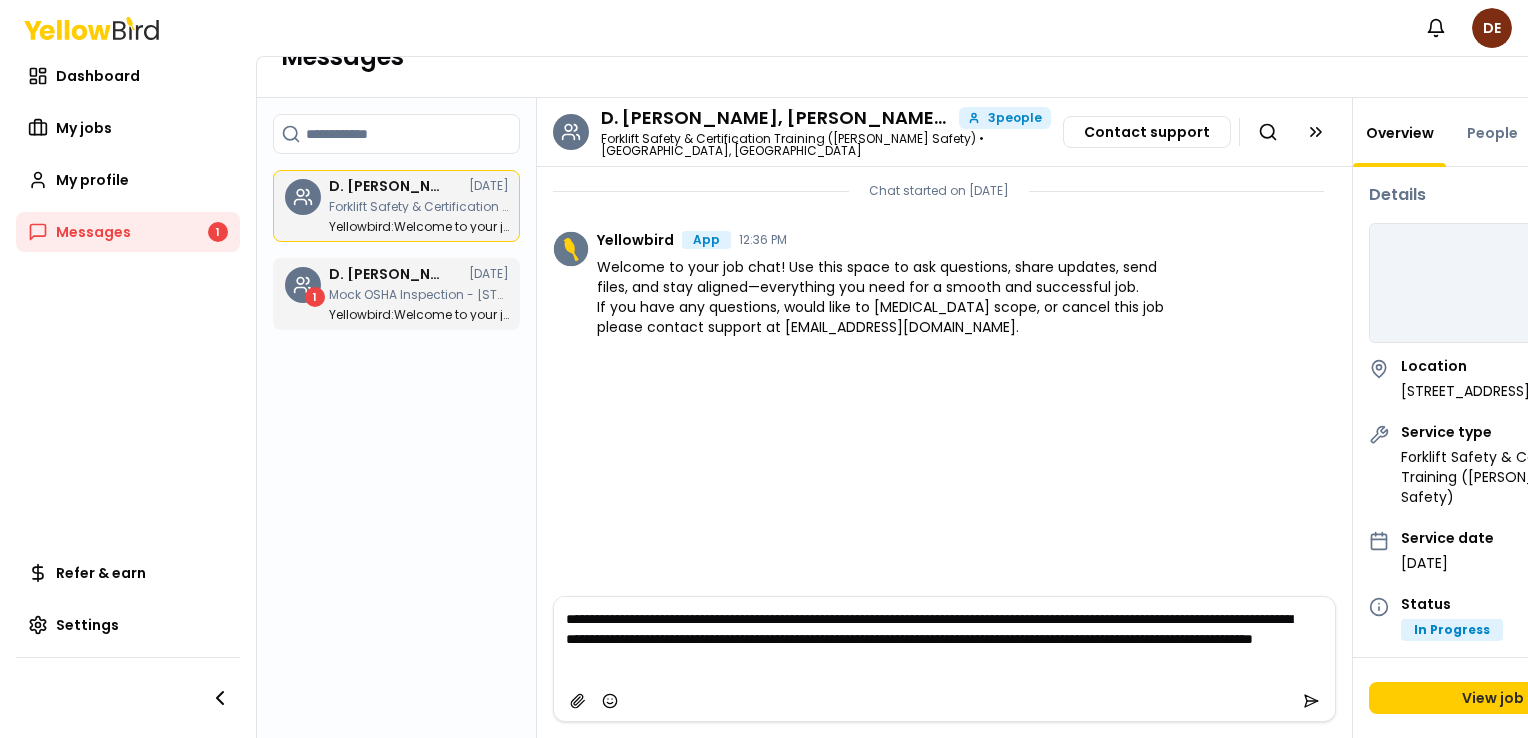 click on "**********" at bounding box center [939, 639] 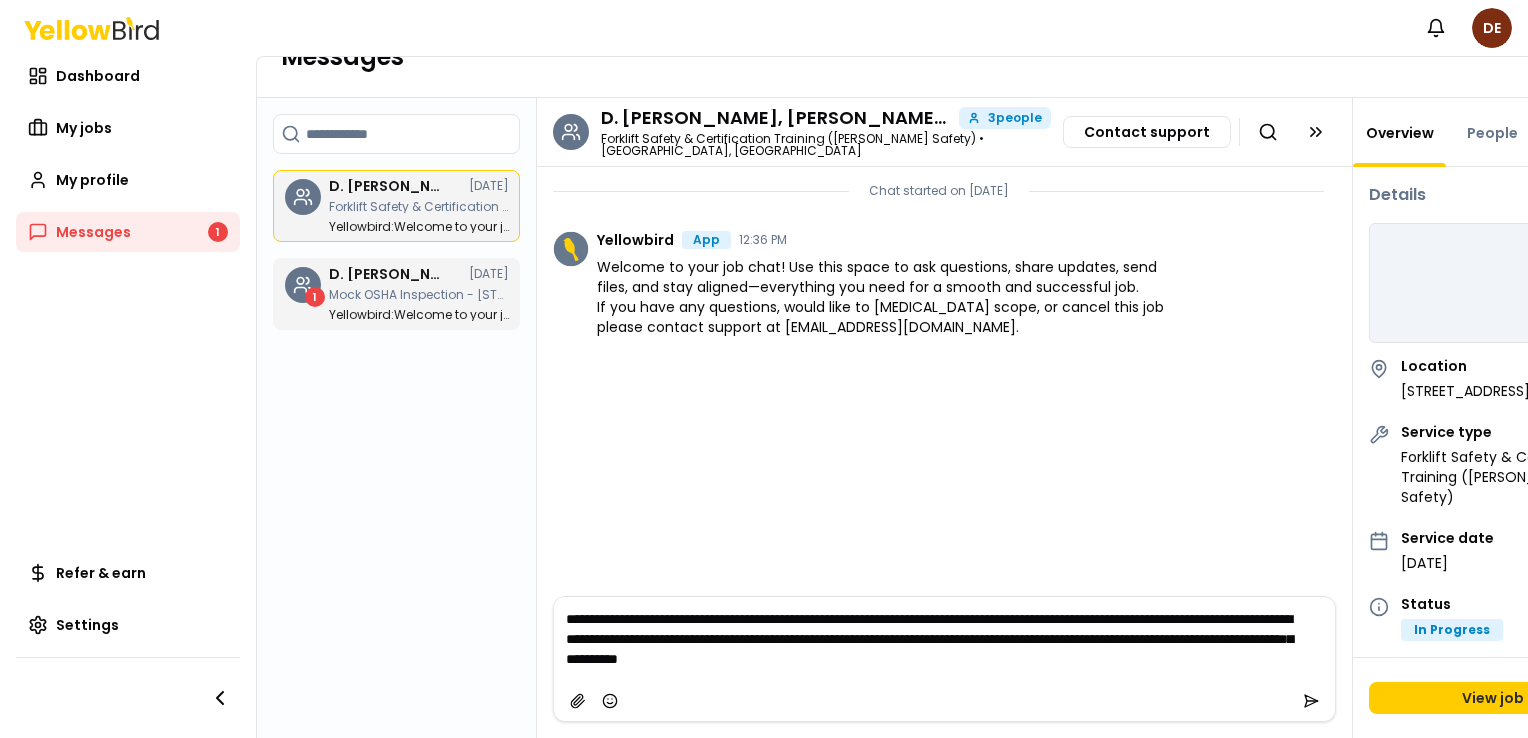 click on "**********" at bounding box center [939, 639] 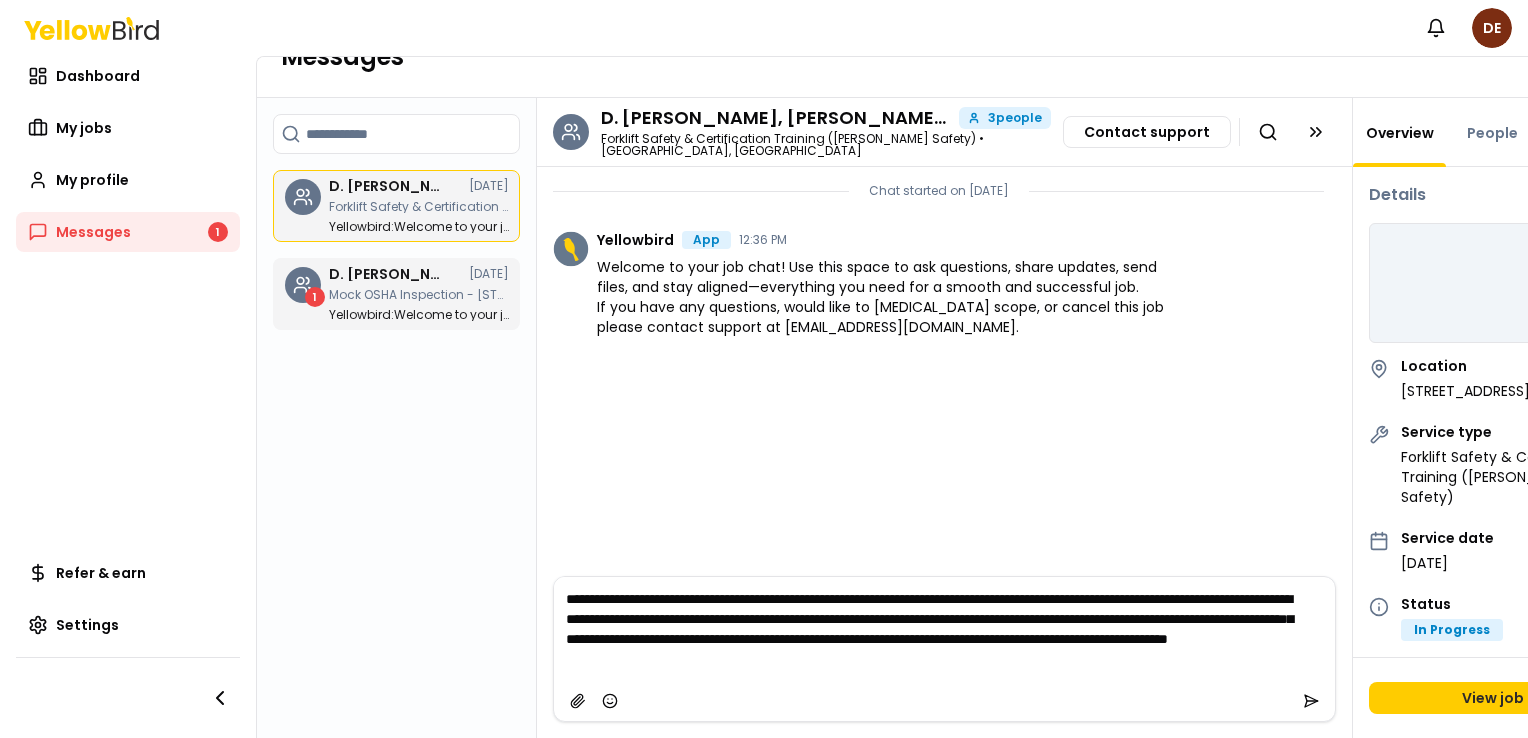 click on "**********" at bounding box center (939, 629) 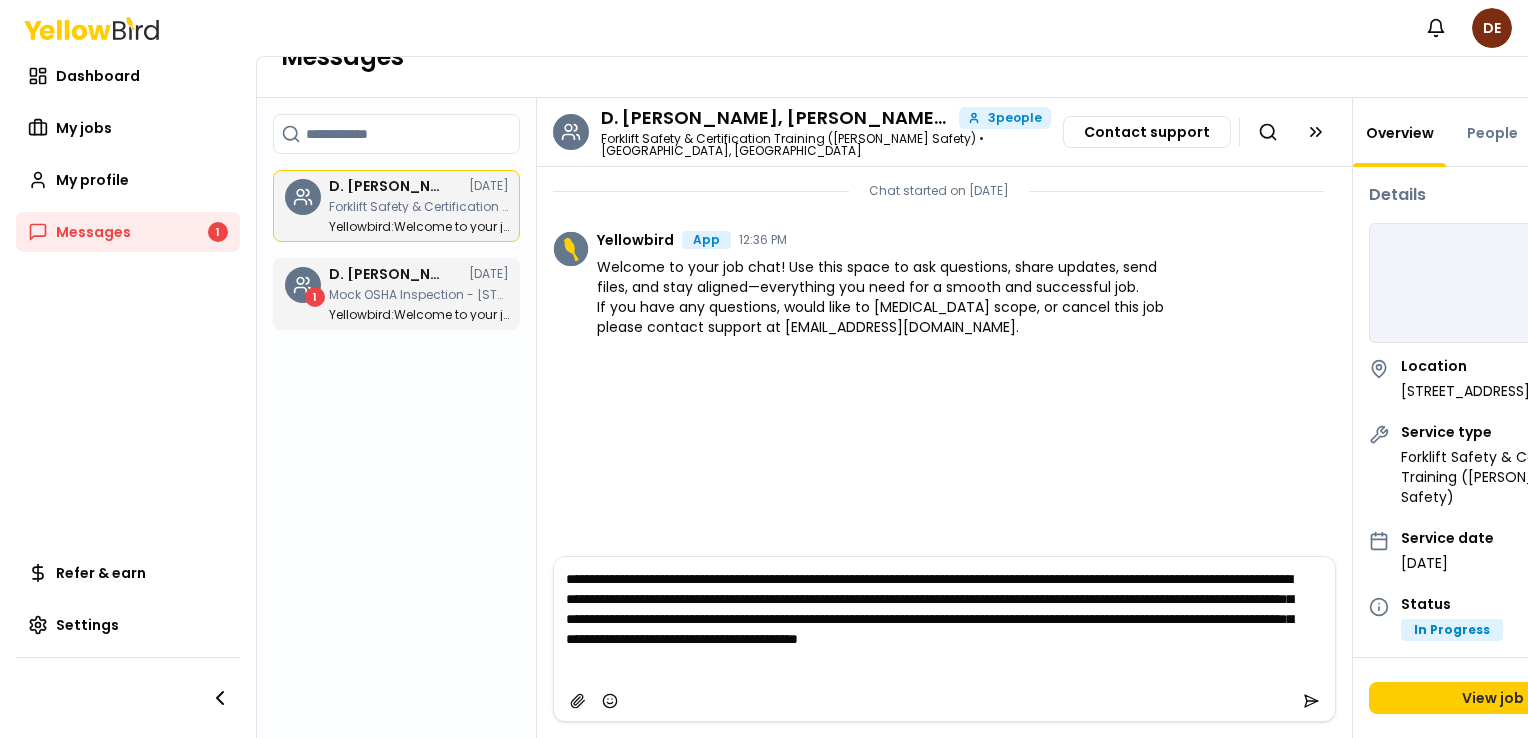 click on "**********" at bounding box center (939, 619) 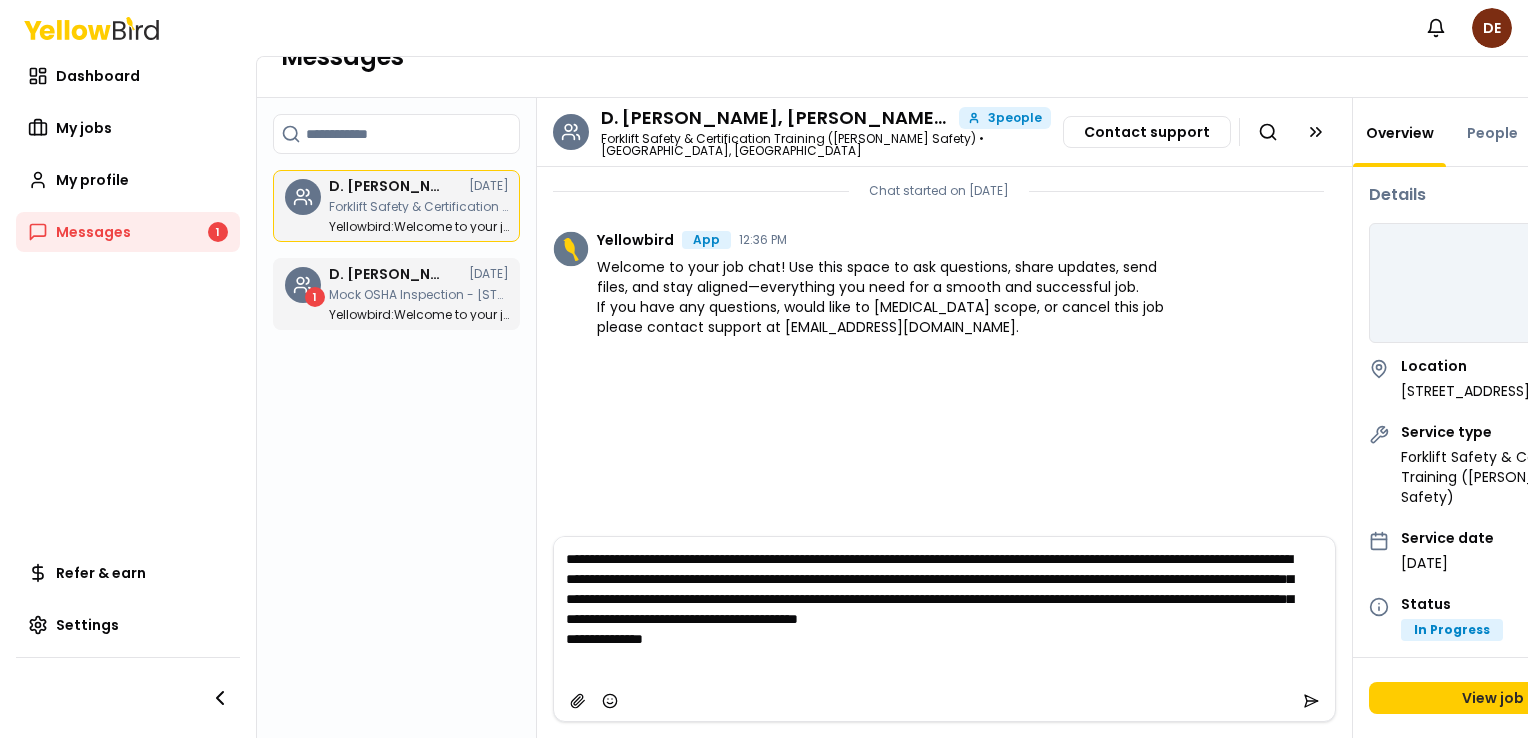 click on "**********" at bounding box center [939, 609] 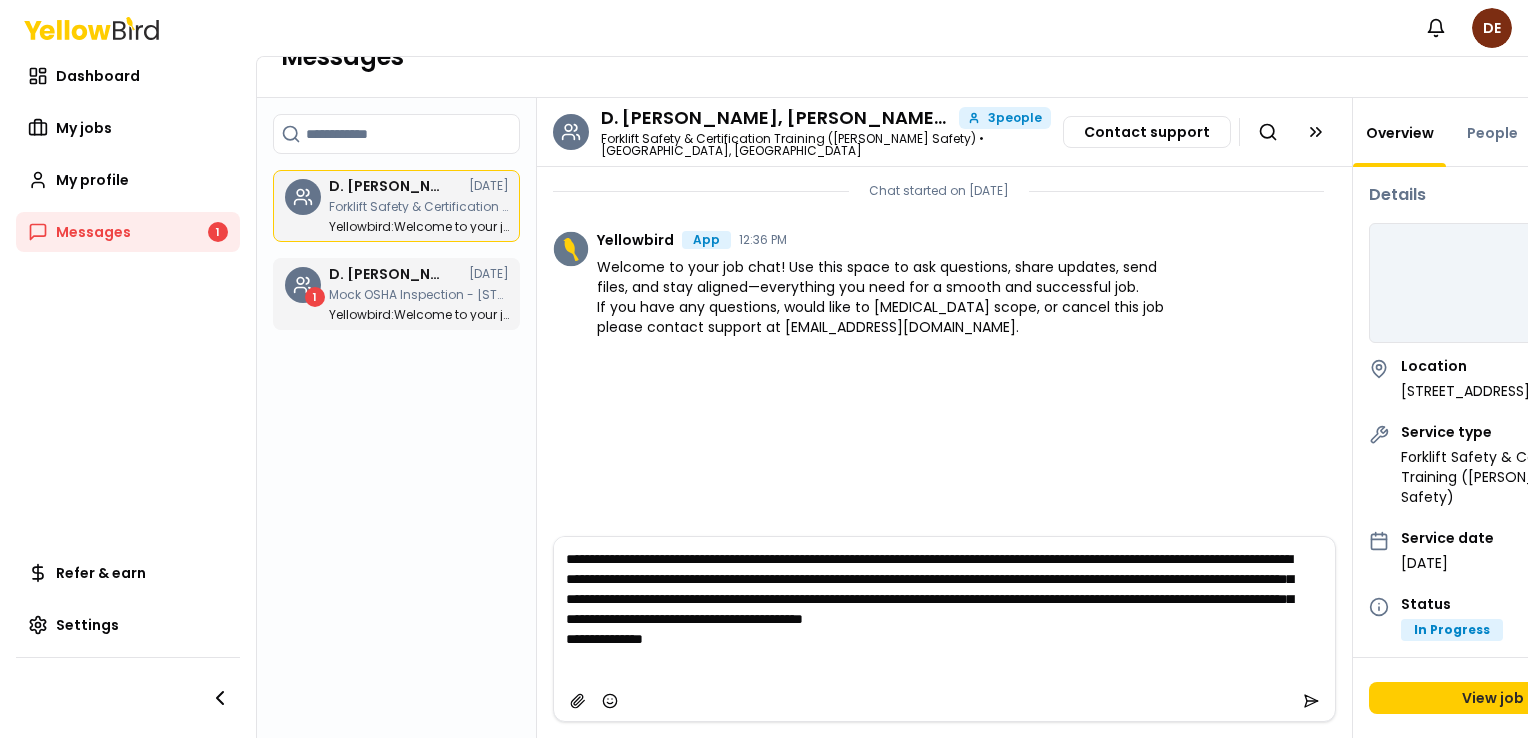 click on "**********" at bounding box center (939, 609) 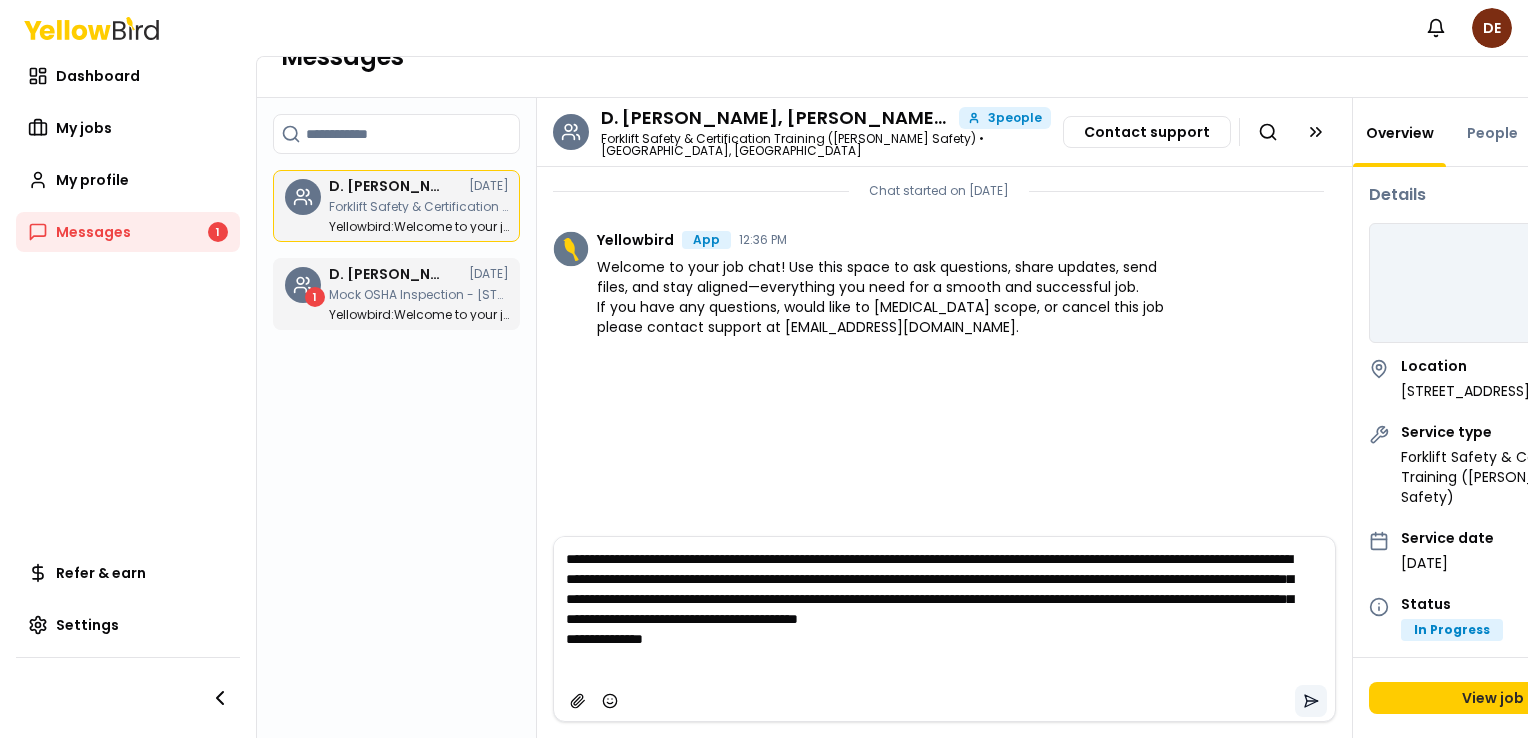type on "**********" 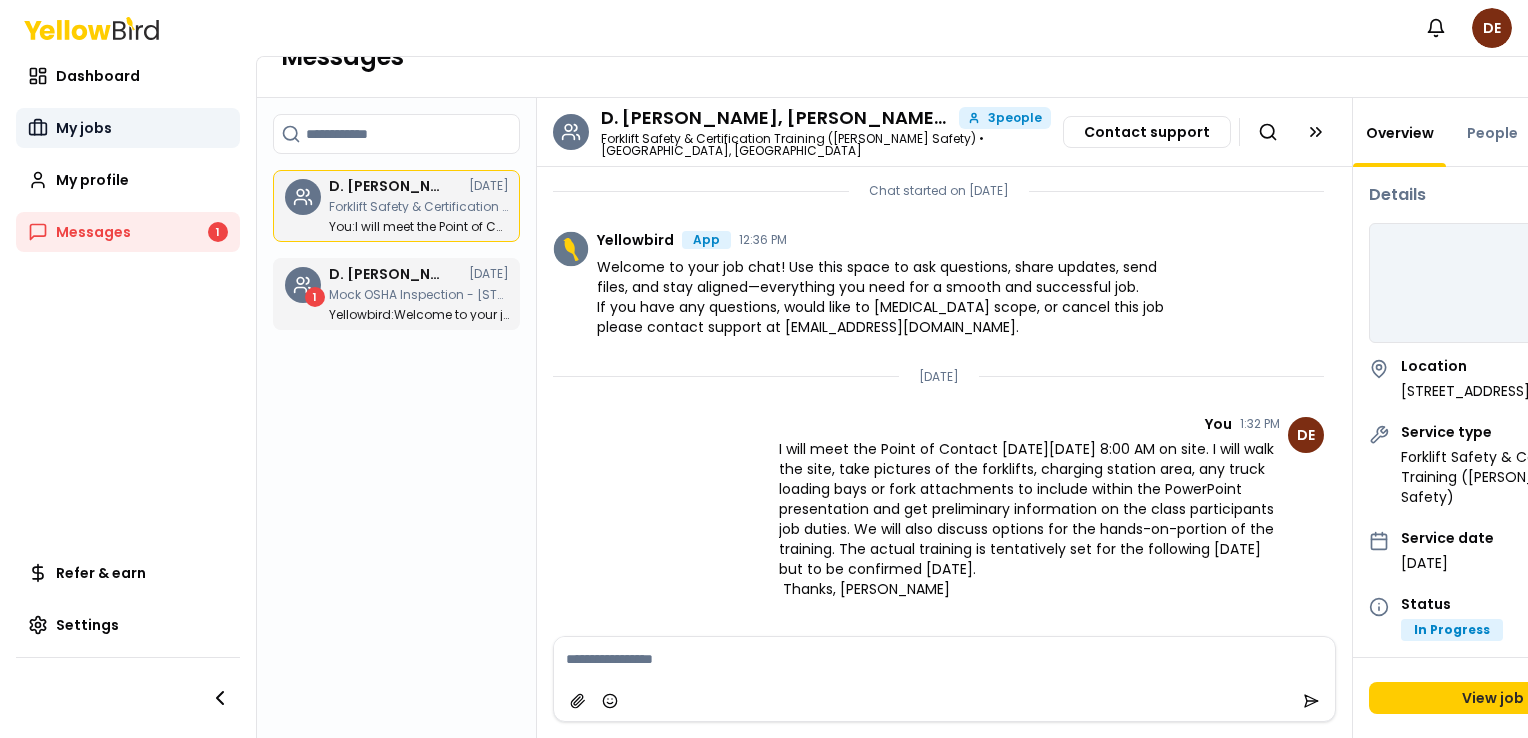 click on "My jobs" at bounding box center (84, 128) 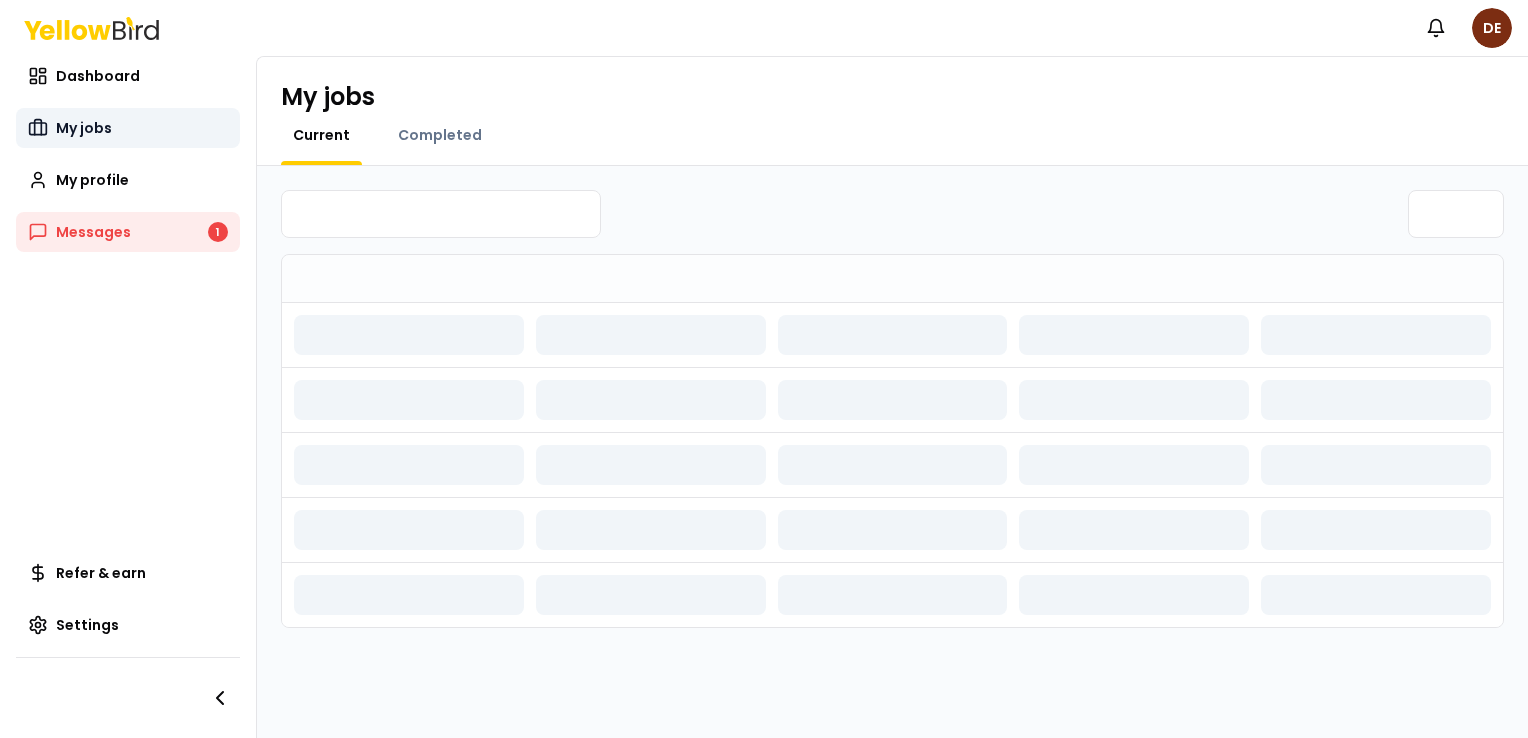 scroll, scrollTop: 0, scrollLeft: 0, axis: both 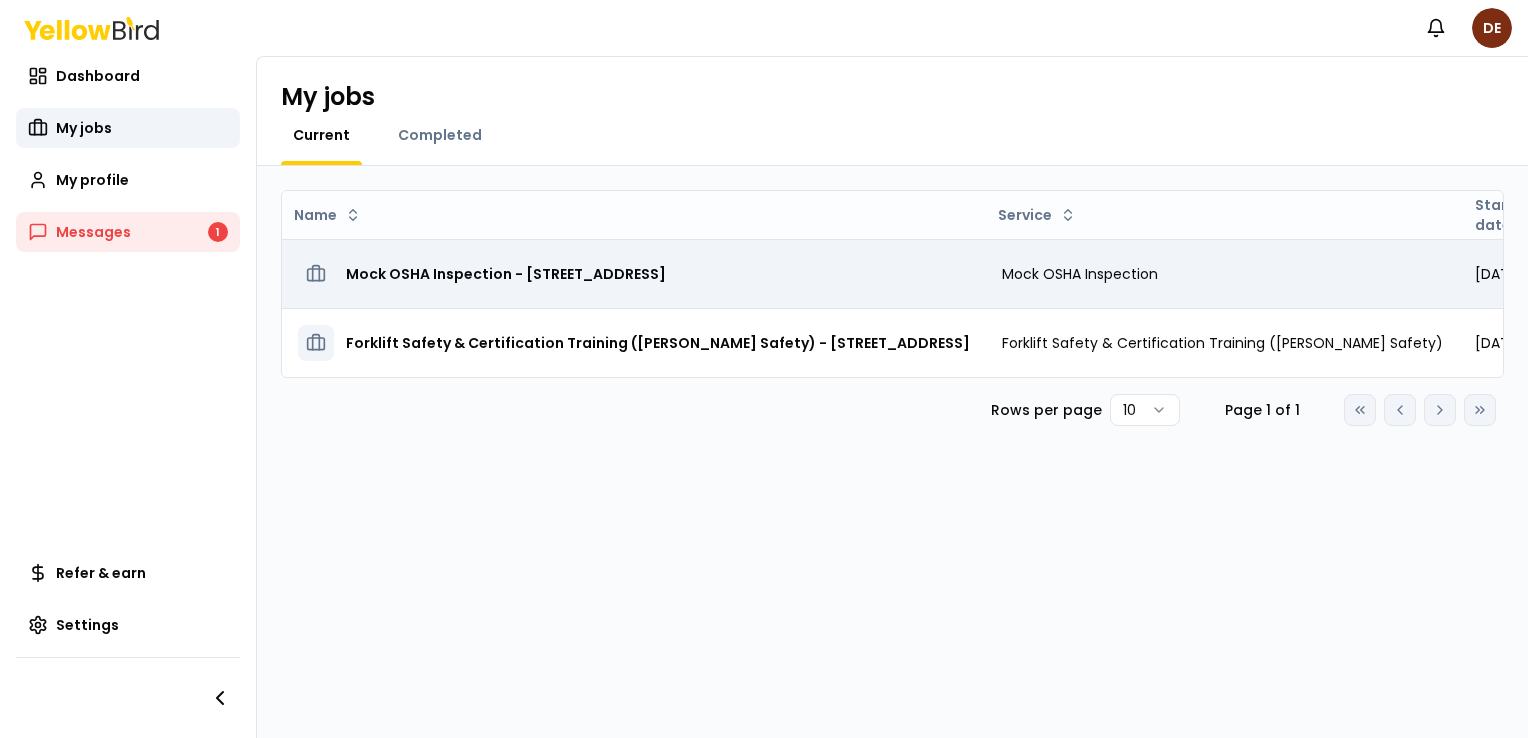 click on "Mock OSHA Inspection - [STREET_ADDRESS]" at bounding box center [506, 274] 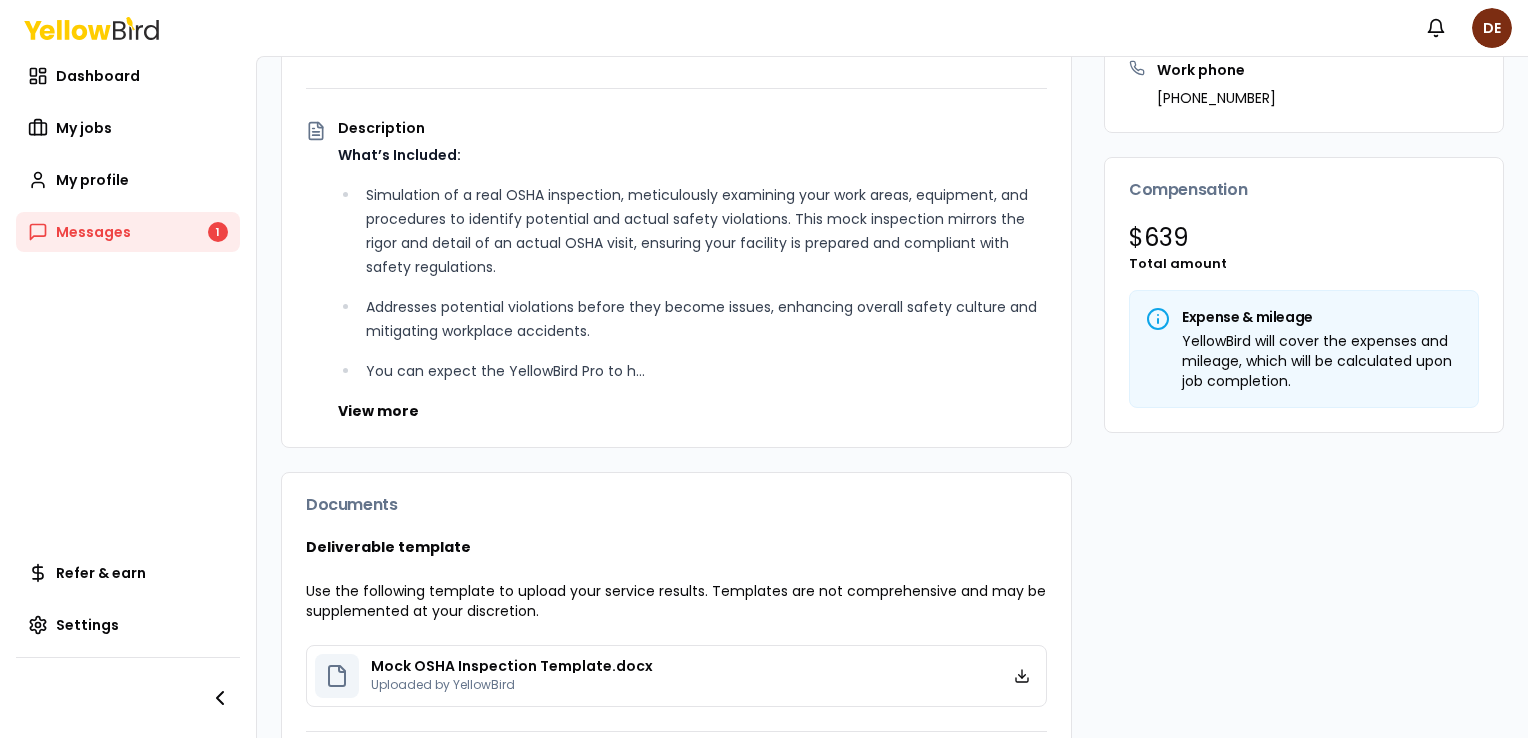 scroll, scrollTop: 377, scrollLeft: 0, axis: vertical 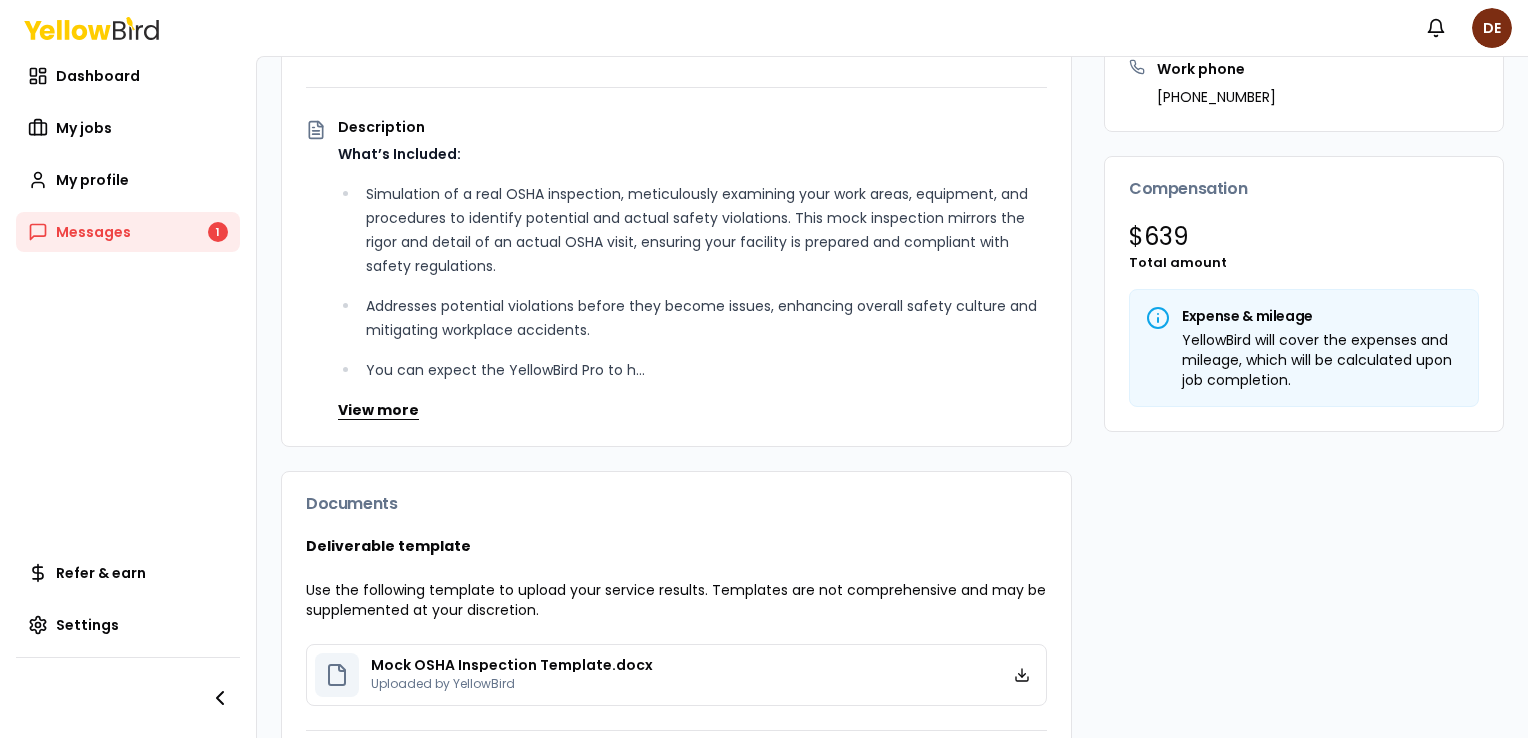 click on "View more" at bounding box center (378, 410) 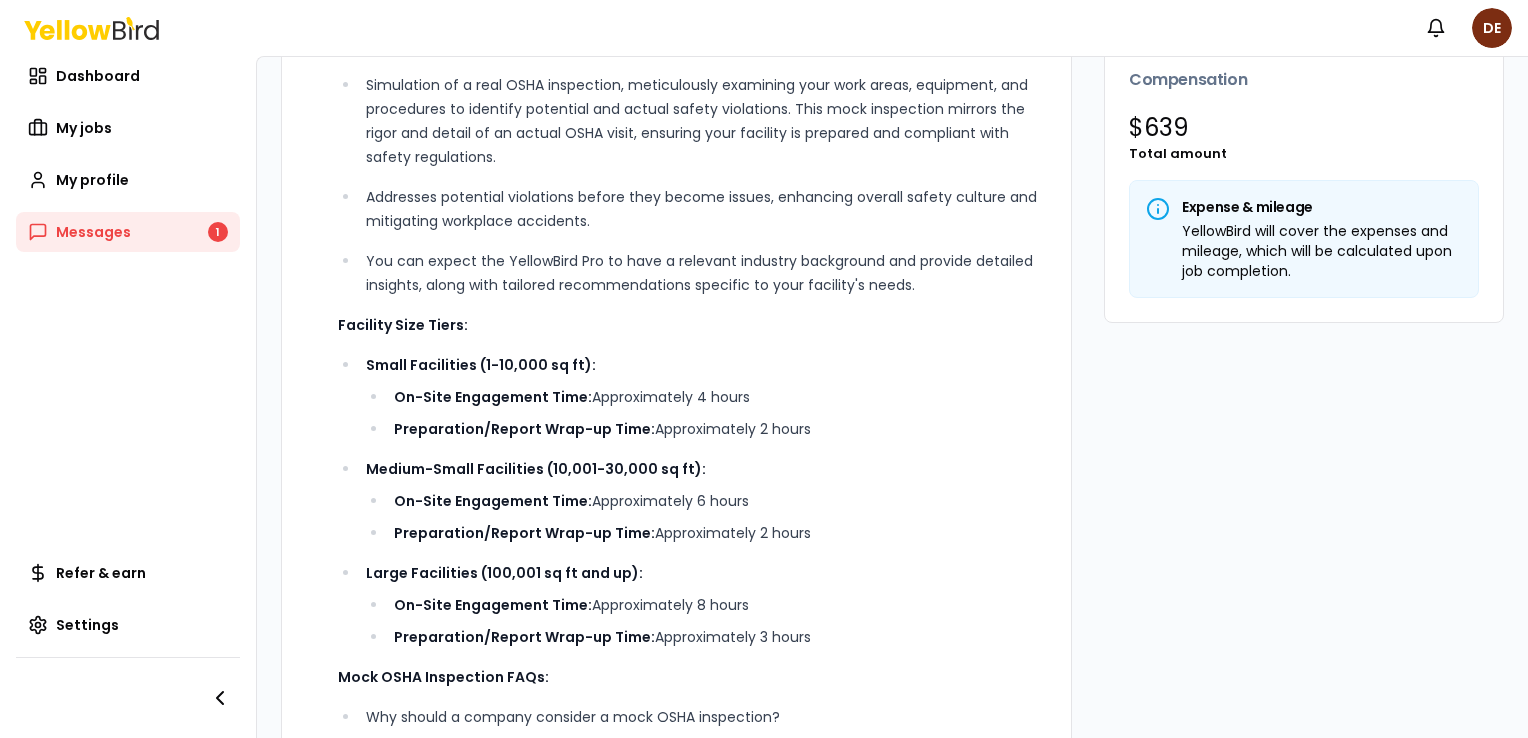 scroll, scrollTop: 489, scrollLeft: 0, axis: vertical 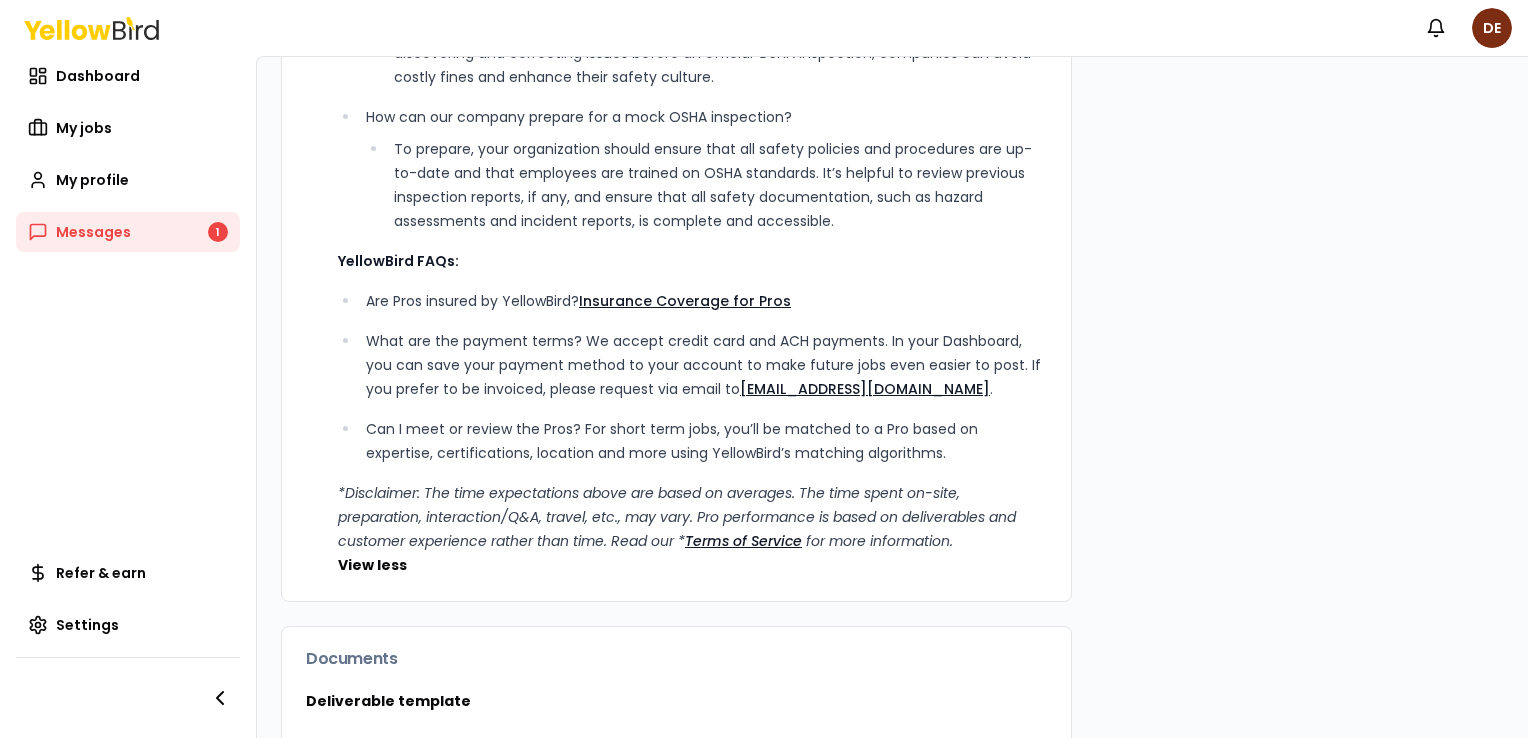 drag, startPoint x: 1512, startPoint y: 499, endPoint x: 1514, endPoint y: 563, distance: 64.03124 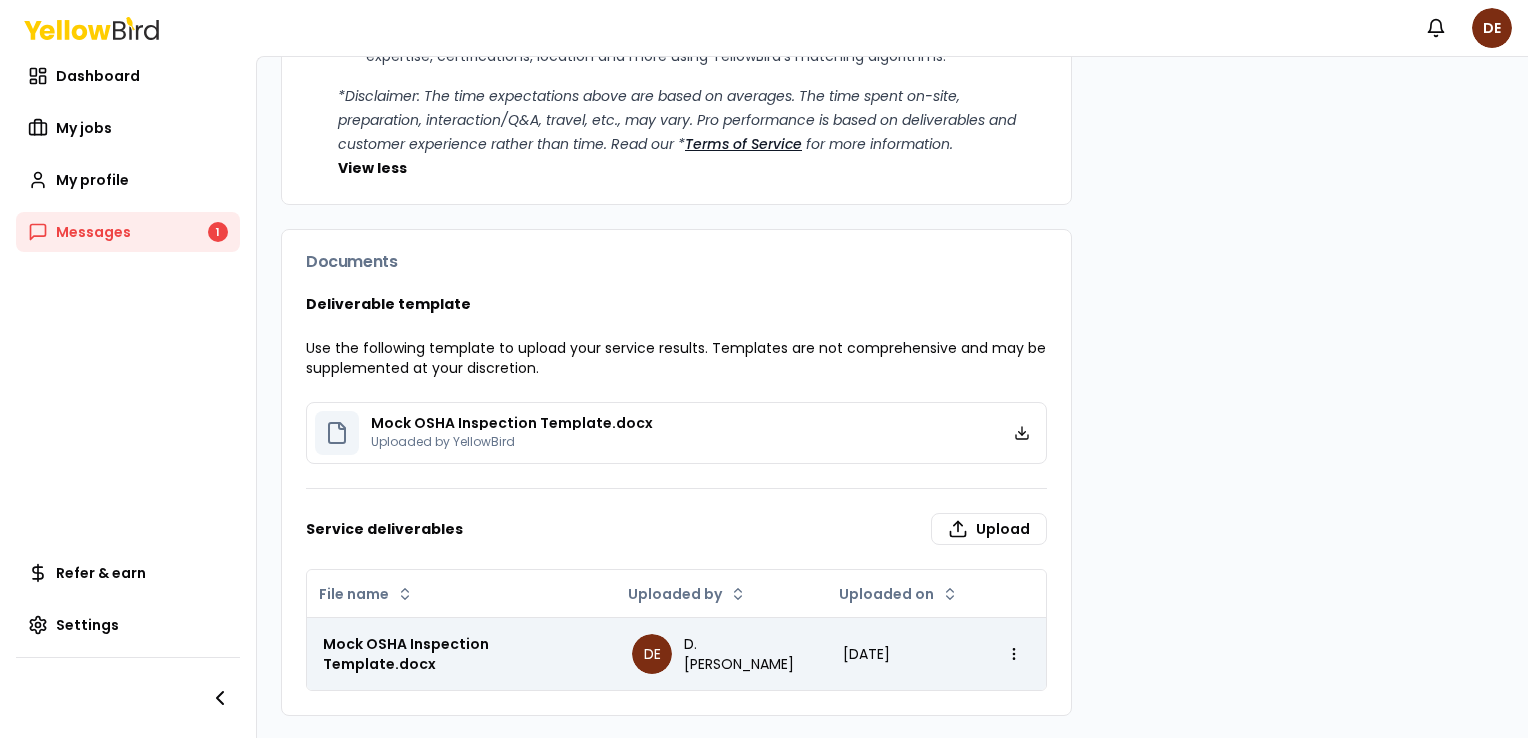 click on "DE" at bounding box center [652, 654] 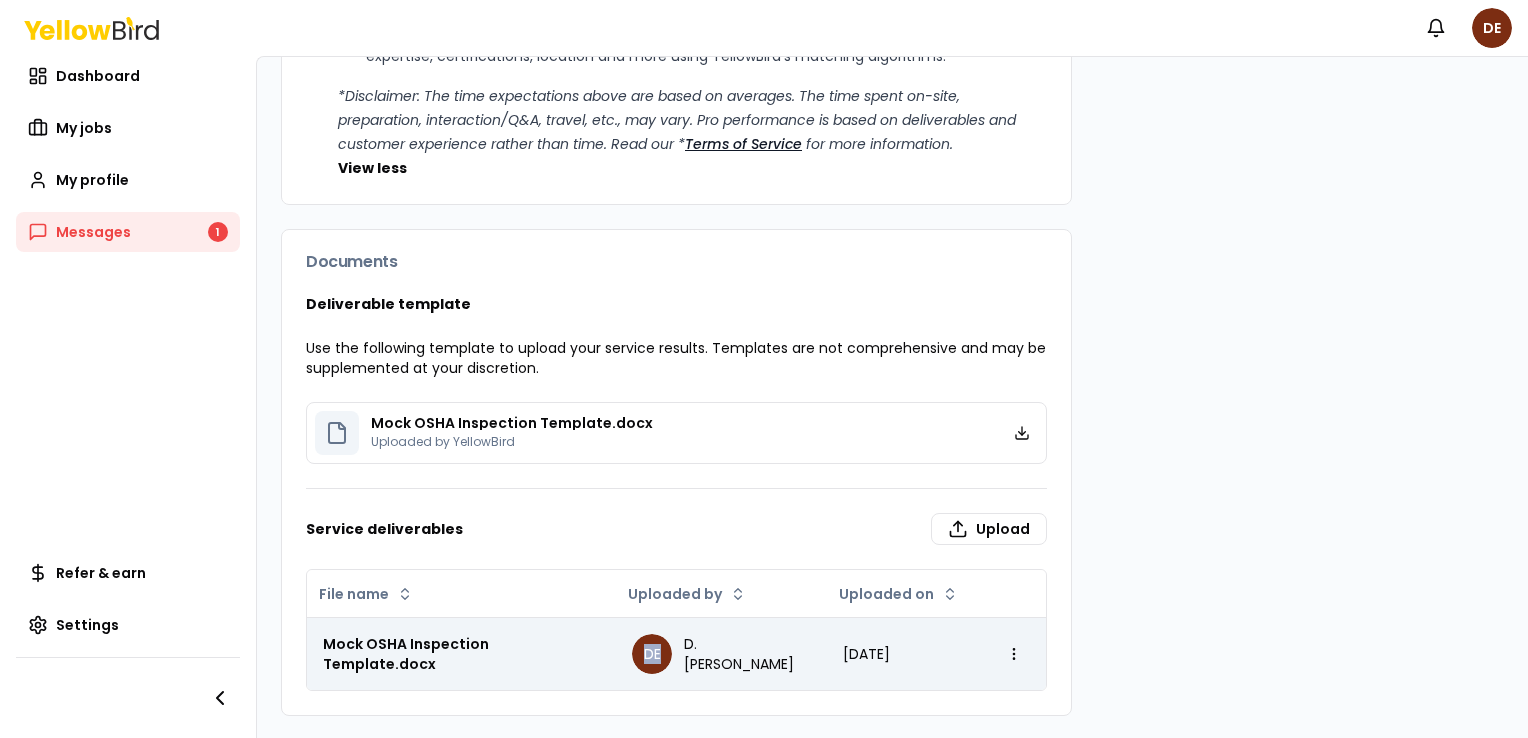 click on "DE" at bounding box center [652, 654] 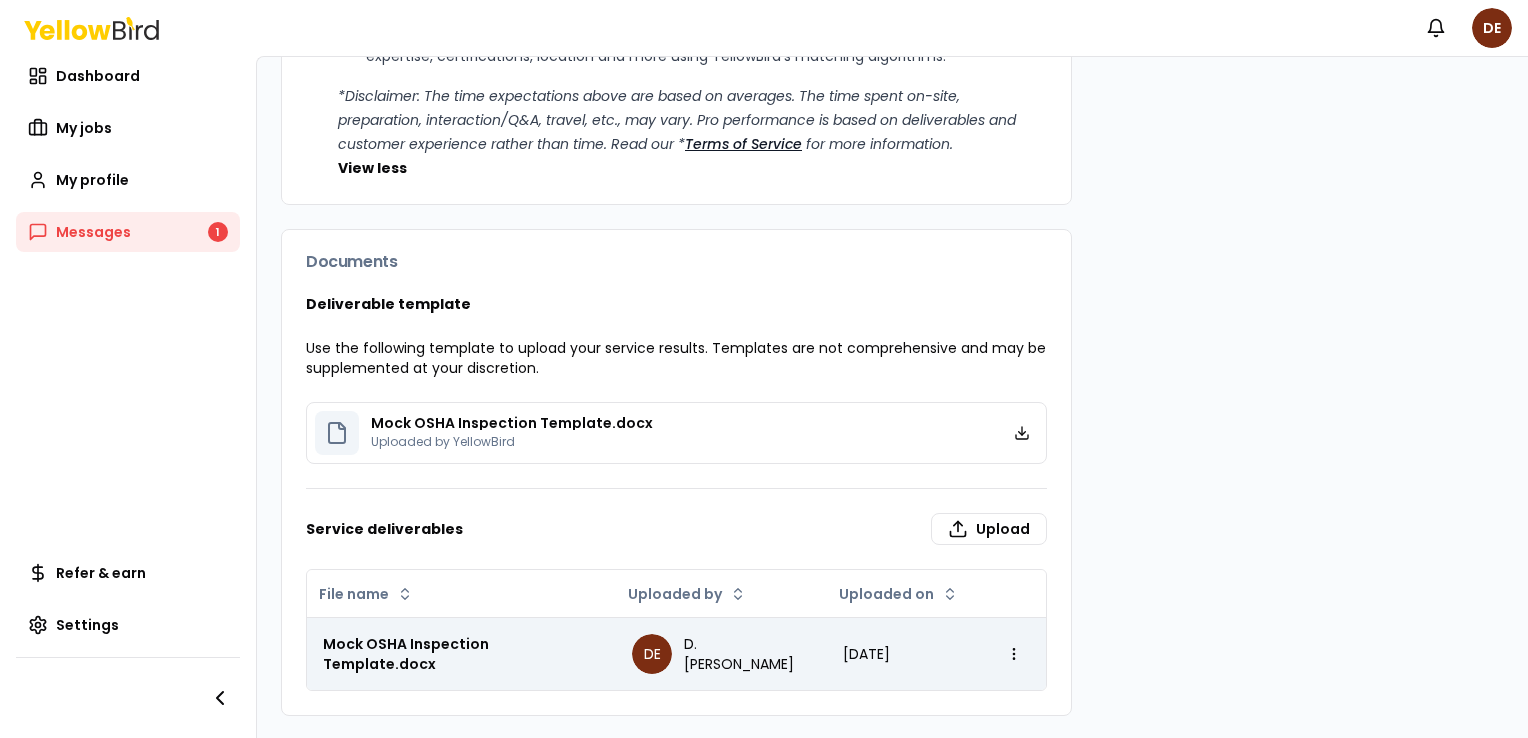 drag, startPoint x: 657, startPoint y: 658, endPoint x: 532, endPoint y: 650, distance: 125.25574 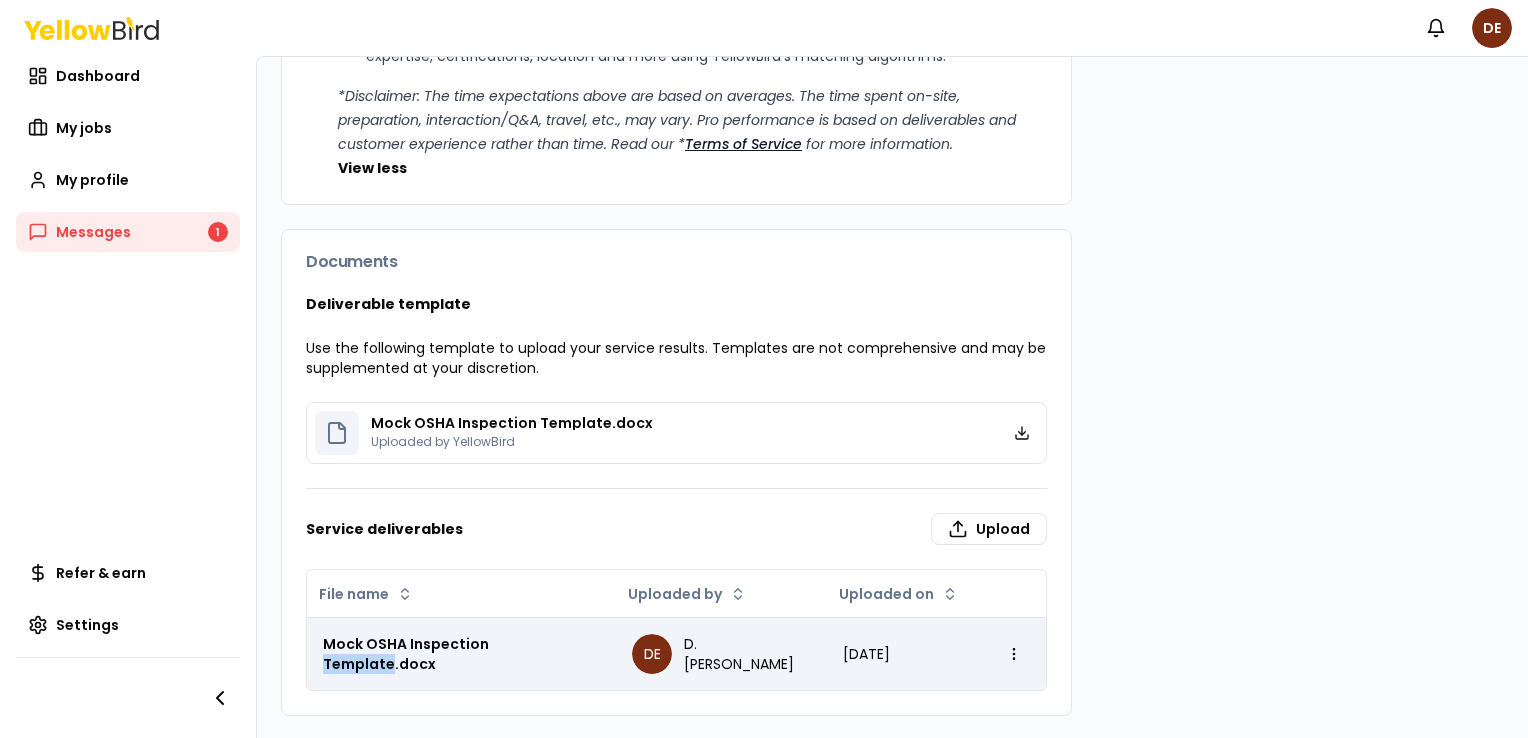 click on "Mock OSHA Inspection Template.docx" at bounding box center (461, 654) 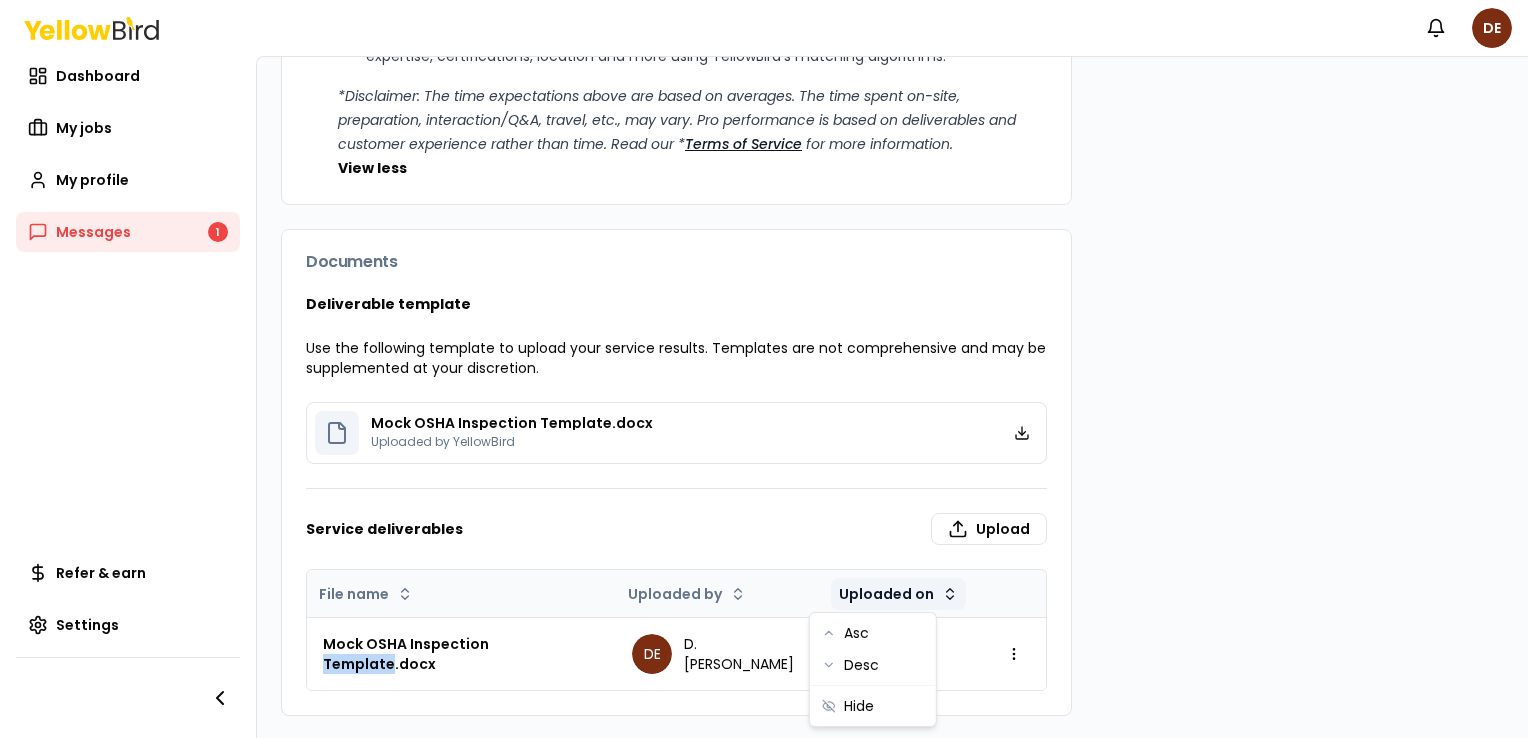 click on "Notifications DE Dashboard My jobs My profile Messages 1 Refer & earn Settings Mock OSHA Inspection - [STREET_ADDRESS] Upcoming Overview Tasks 1 Messages 1 Job details Company [PERSON_NAME] Safety Location [STREET_ADDRESS] Start date [DATE] Service type Mock OSHA Inspection Description What’s Included:
Simulation of a real OSHA inspection, meticulously examining your work areas, equipment, and procedures to identify potential and actual safety violations. This mock inspection mirrors the rigor and detail of an actual OSHA visit, ensuring your facility is prepared and compliant with safety regulations.
Addresses potential violations before they become issues, enhancing overall safety culture and mitigating workplace accidents.
You can expect the YellowBird Pro to have a relevant industry background and provide detailed insights, along with tailored recommendations specific to your facility's needs.
Facility Size Tiers:" at bounding box center (764, 369) 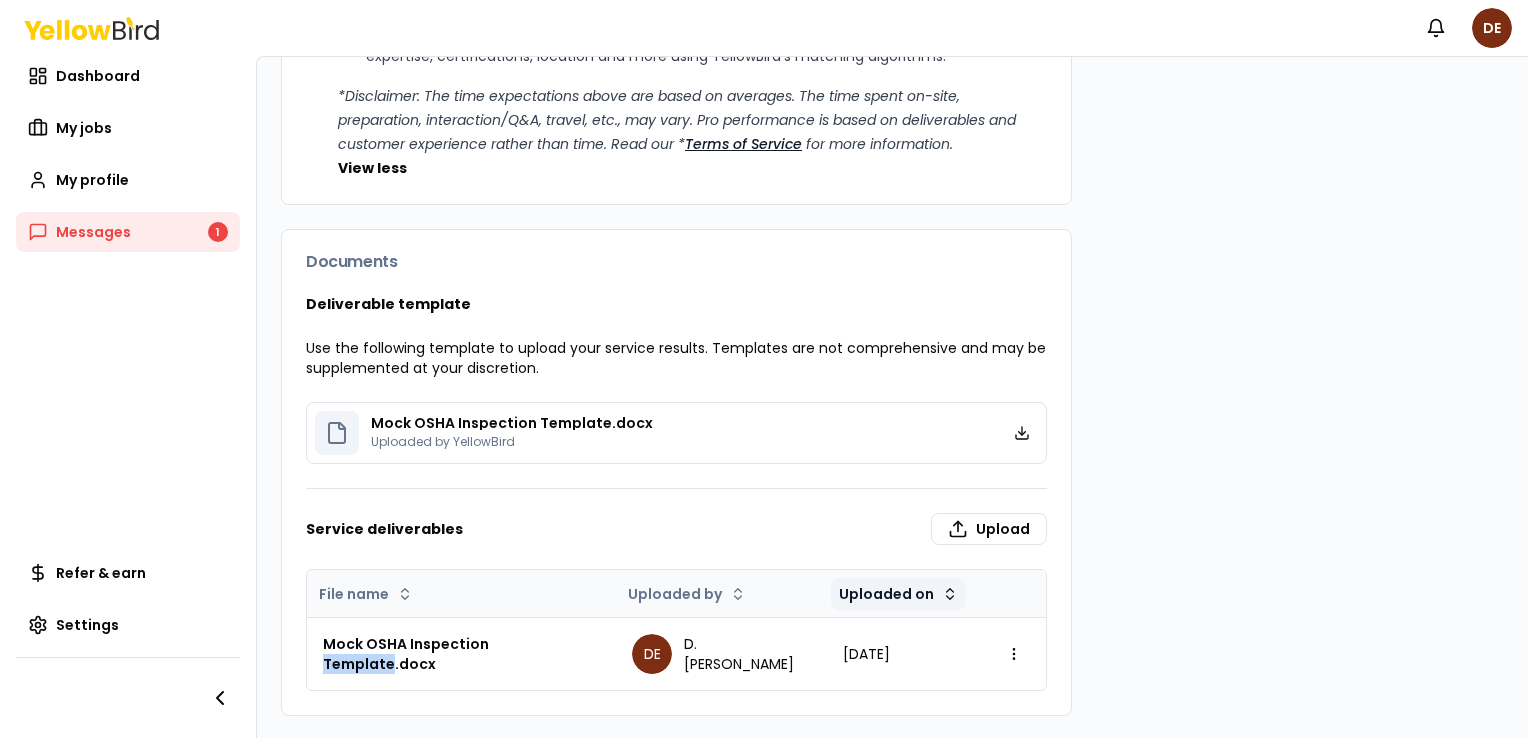 click on "Notifications DE Dashboard My jobs My profile Messages 1 Refer & earn Settings Mock OSHA Inspection - [STREET_ADDRESS] Upcoming Overview Tasks 1 Messages 1 Job details Company [PERSON_NAME] Safety Location [STREET_ADDRESS] Start date [DATE] Service type Mock OSHA Inspection Description What’s Included:
Simulation of a real OSHA inspection, meticulously examining your work areas, equipment, and procedures to identify potential and actual safety violations. This mock inspection mirrors the rigor and detail of an actual OSHA visit, ensuring your facility is prepared and compliant with safety regulations.
Addresses potential violations before they become issues, enhancing overall safety culture and mitigating workplace accidents.
You can expect the YellowBird Pro to have a relevant industry background and provide detailed insights, along with tailored recommendations specific to your facility's needs.
Facility Size Tiers:" at bounding box center (764, 369) 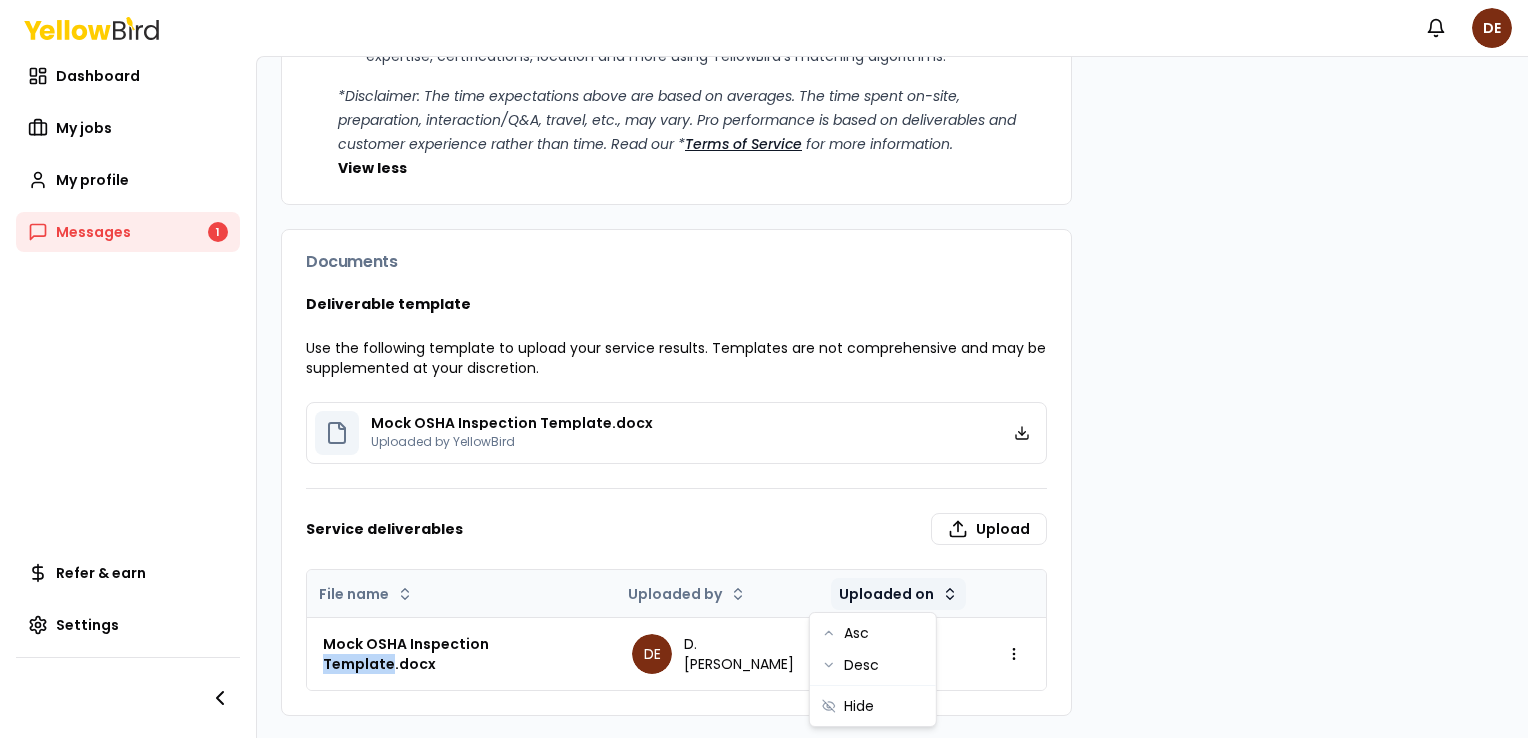 click on "Notifications DE Dashboard My jobs My profile Messages 1 Refer & earn Settings Mock OSHA Inspection - [STREET_ADDRESS] Upcoming Overview Tasks 1 Messages 1 Job details Company [PERSON_NAME] Safety Location [STREET_ADDRESS] Start date [DATE] Service type Mock OSHA Inspection Description What’s Included:
Simulation of a real OSHA inspection, meticulously examining your work areas, equipment, and procedures to identify potential and actual safety violations. This mock inspection mirrors the rigor and detail of an actual OSHA visit, ensuring your facility is prepared and compliant with safety regulations.
Addresses potential violations before they become issues, enhancing overall safety culture and mitigating workplace accidents.
You can expect the YellowBird Pro to have a relevant industry background and provide detailed insights, along with tailored recommendations specific to your facility's needs.
Facility Size Tiers:" at bounding box center [764, 369] 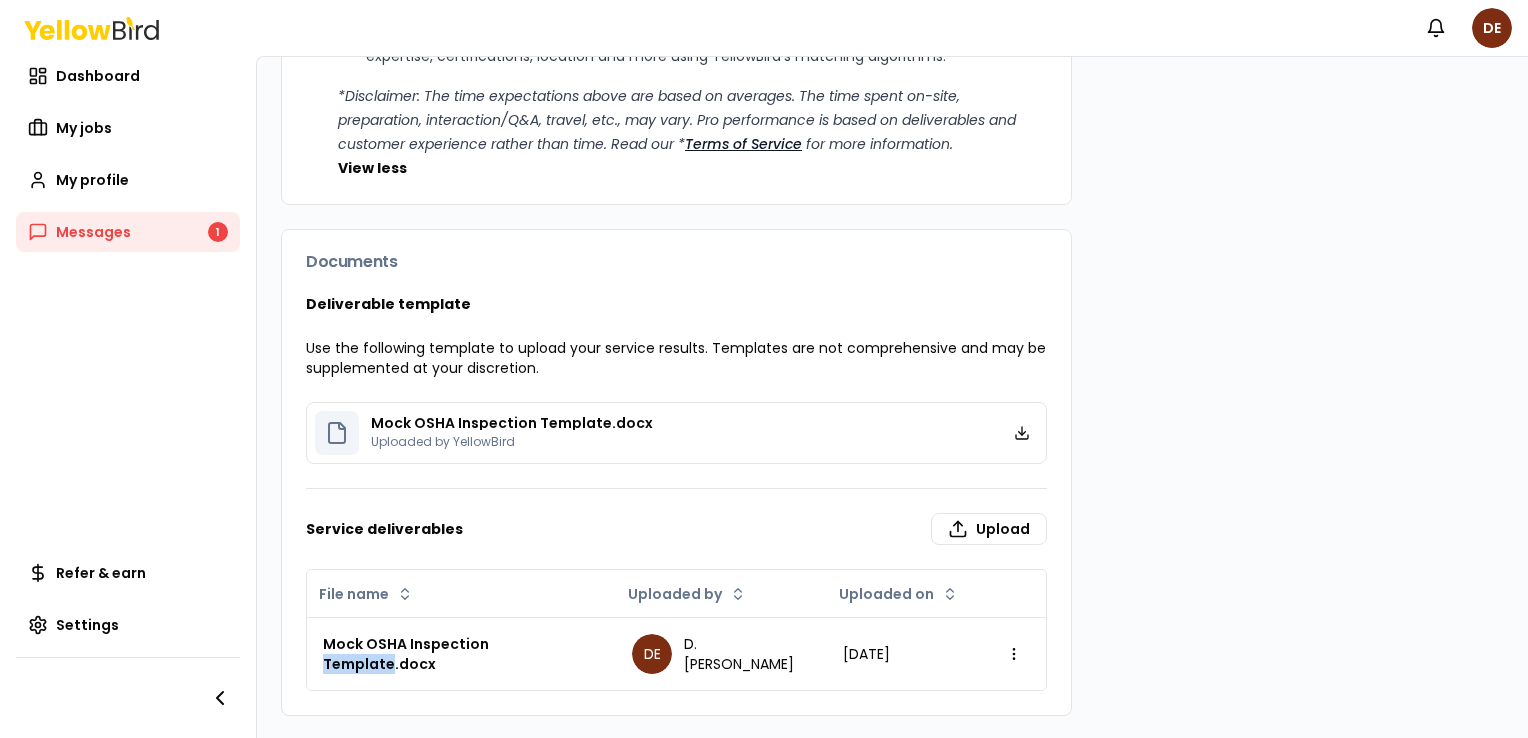 drag, startPoint x: 1516, startPoint y: 614, endPoint x: 1516, endPoint y: 698, distance: 84 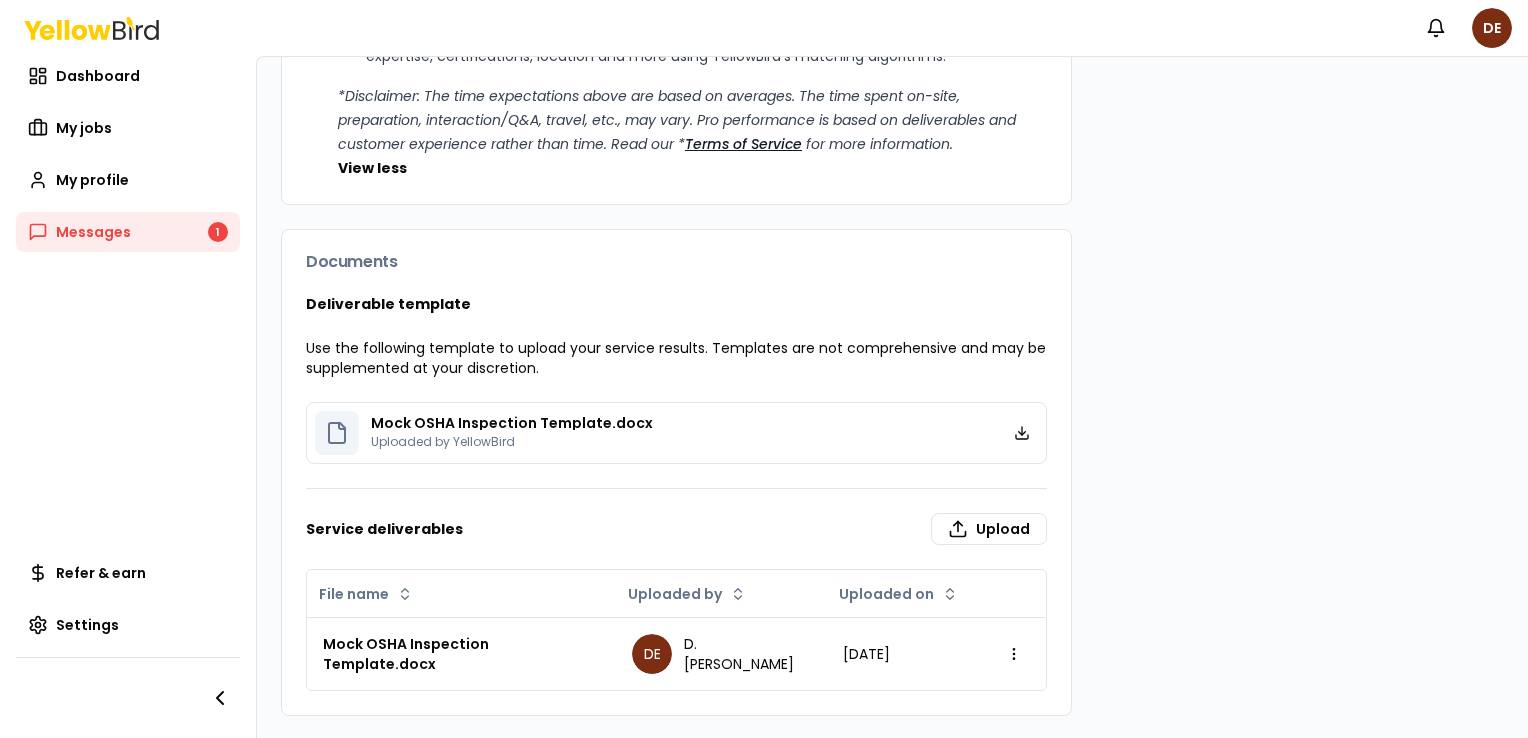 click on "Mock OSHA Inspection Template.docx Uploaded by YellowBird" at bounding box center [512, 433] 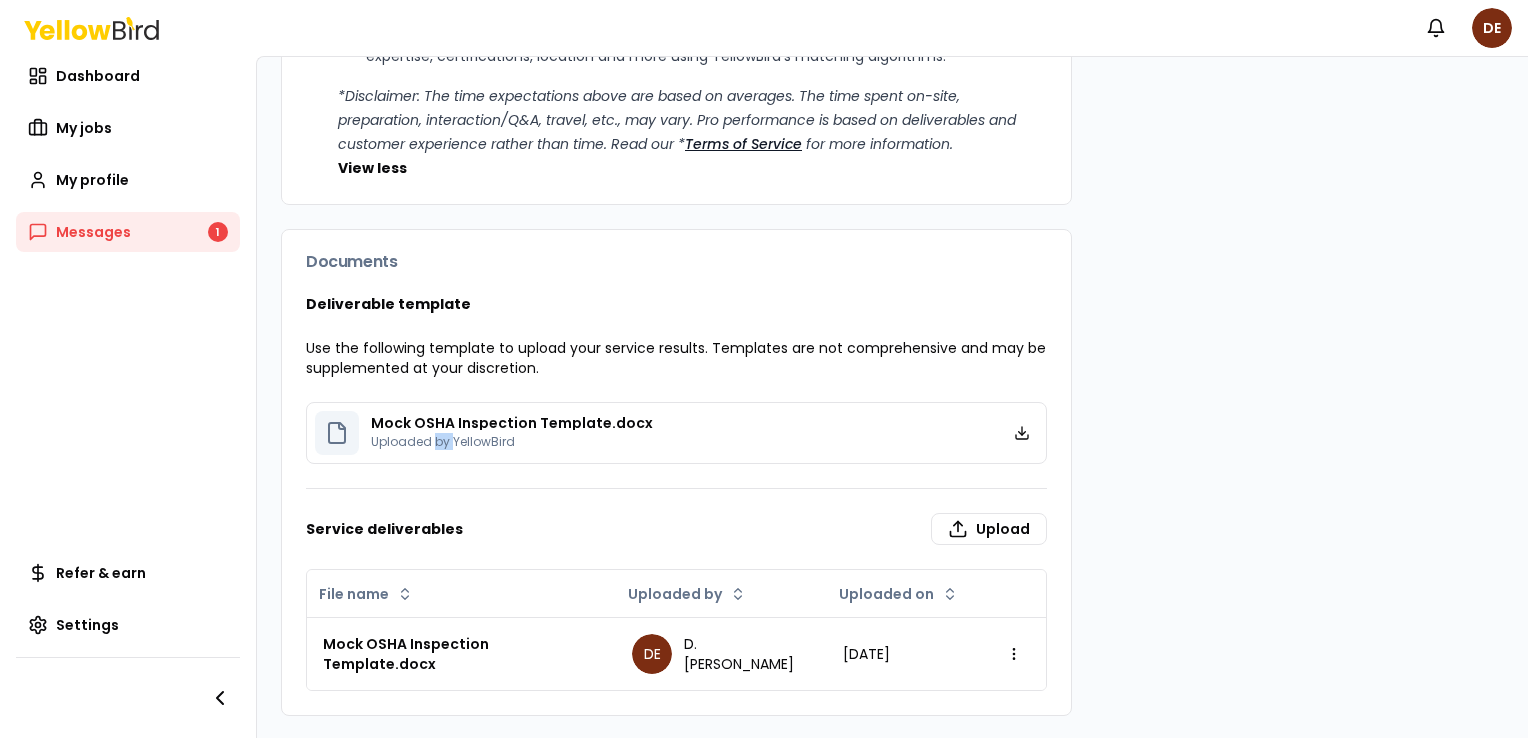 click on "Mock OSHA Inspection Template.docx Uploaded by YellowBird" at bounding box center (512, 433) 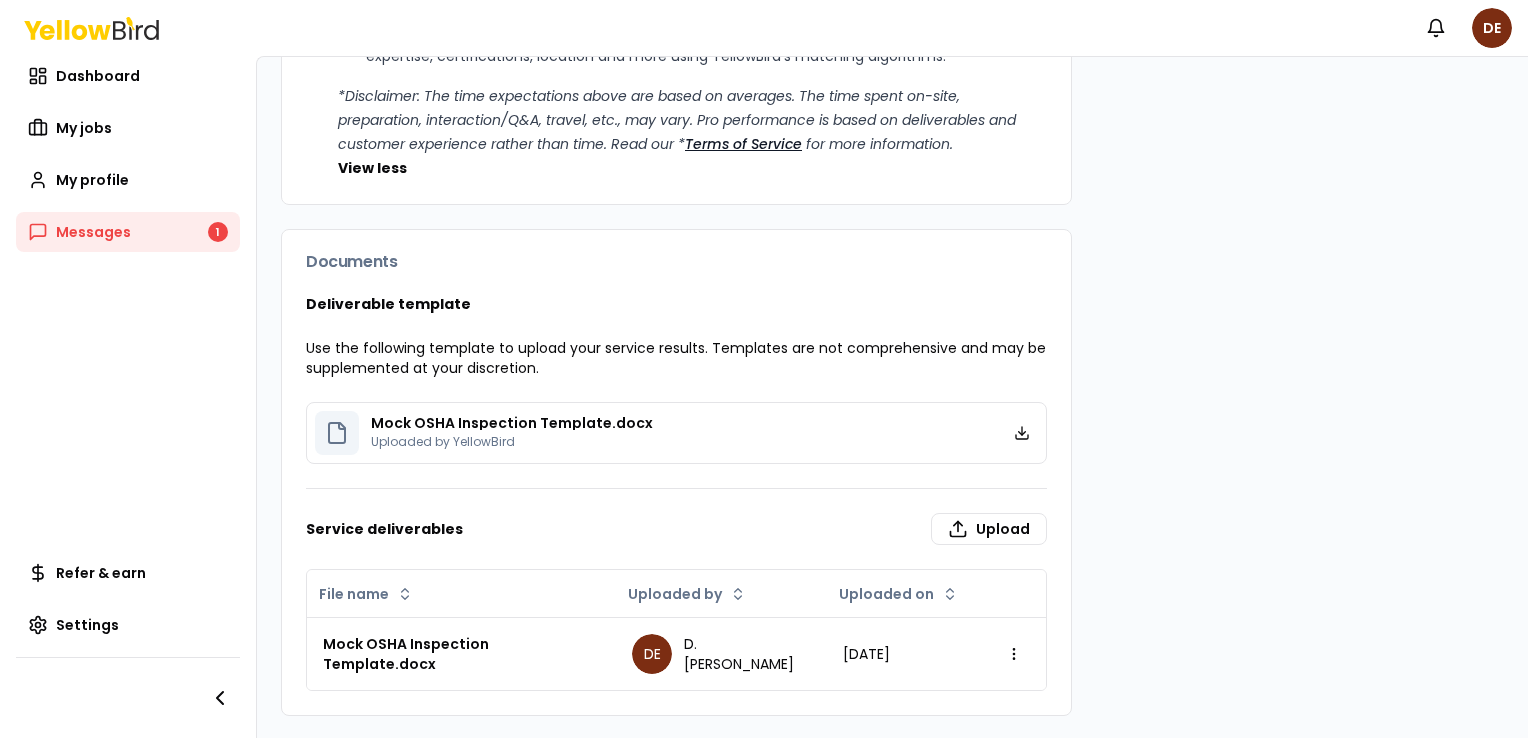 drag, startPoint x: 434, startPoint y: 430, endPoint x: 330, endPoint y: 431, distance: 104.00481 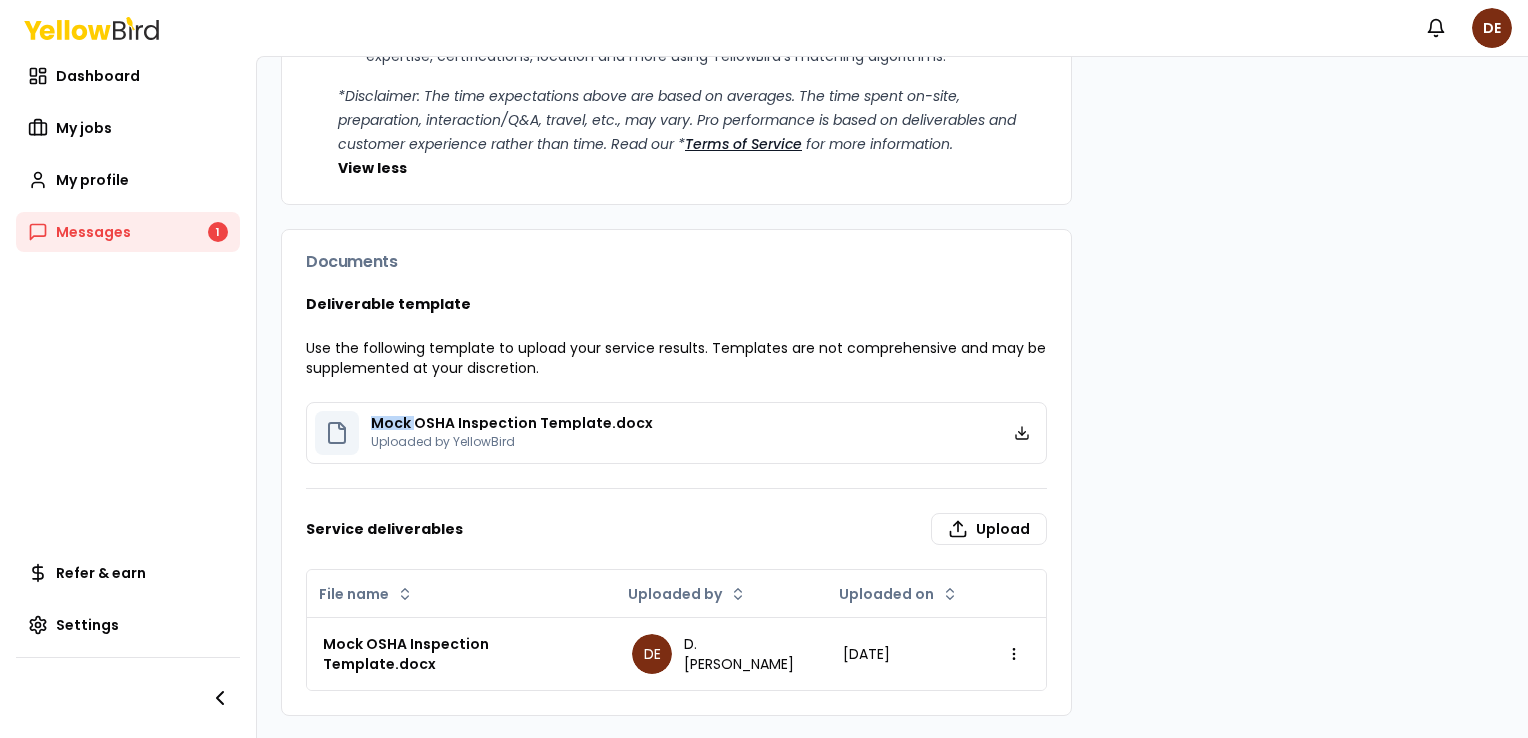 click 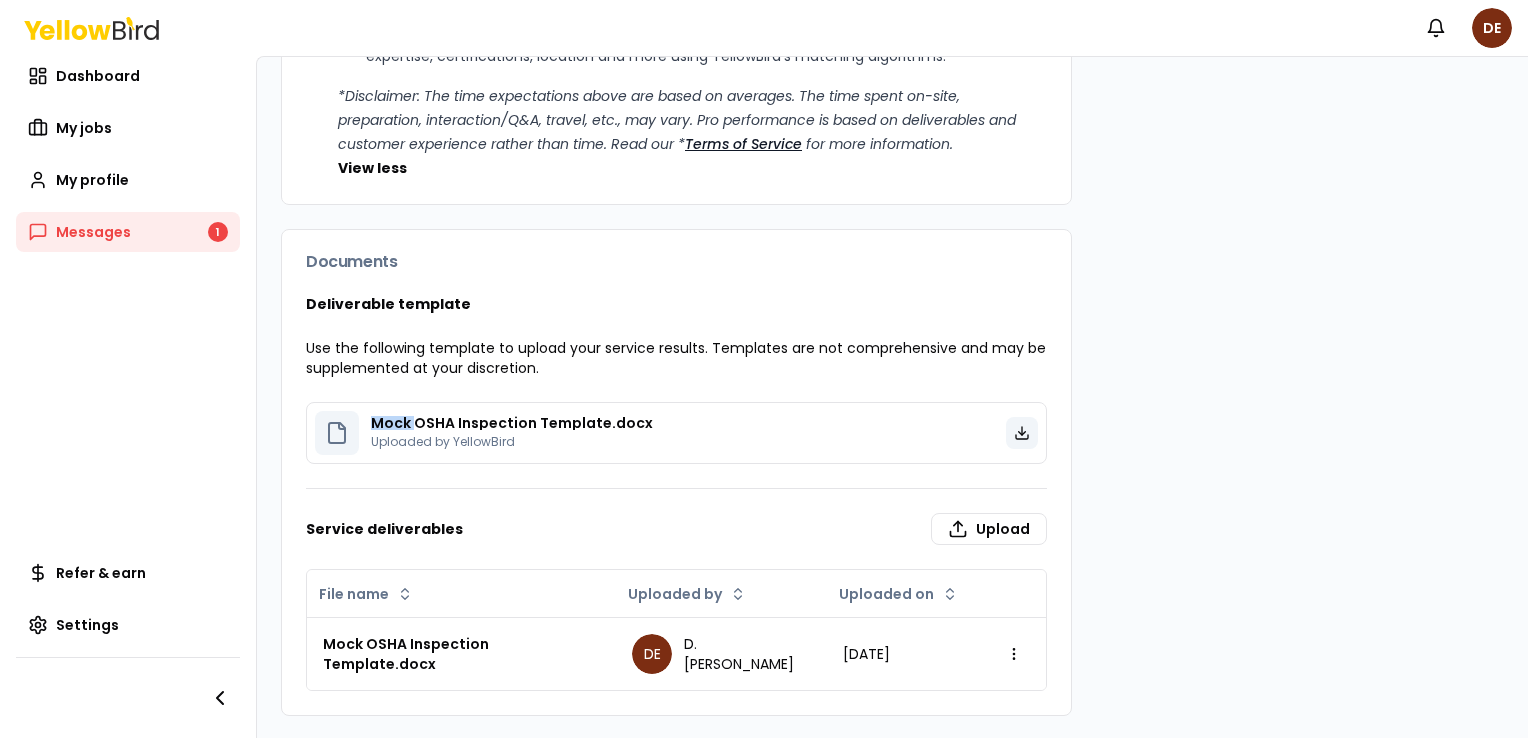 click 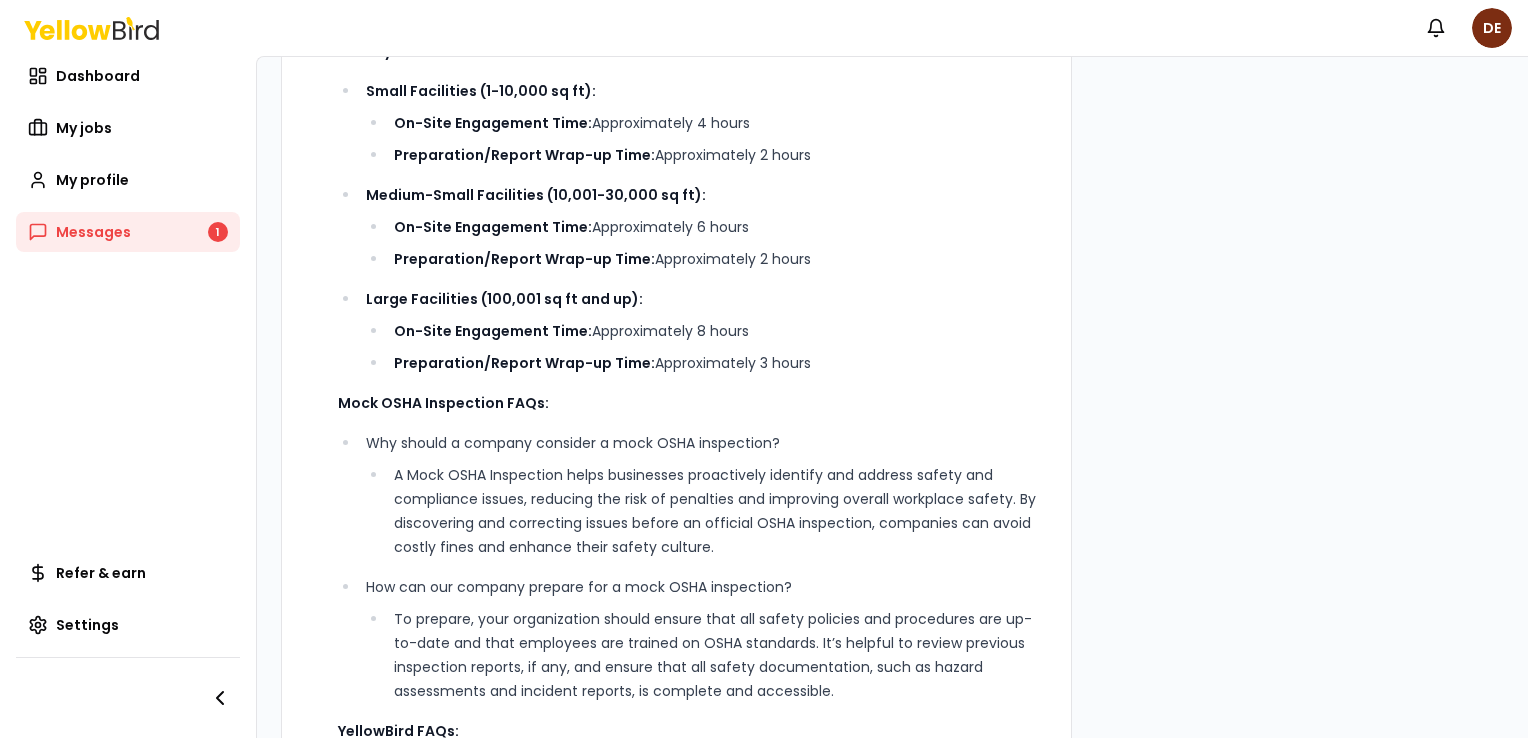 scroll, scrollTop: 765, scrollLeft: 0, axis: vertical 